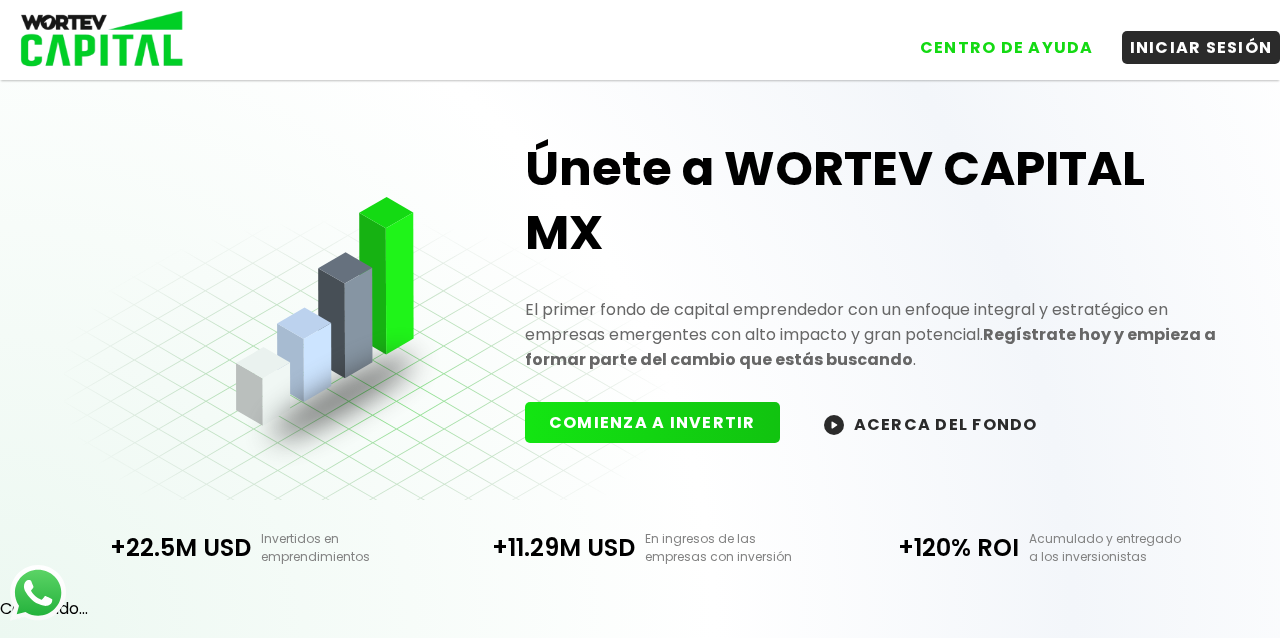 scroll, scrollTop: 0, scrollLeft: 0, axis: both 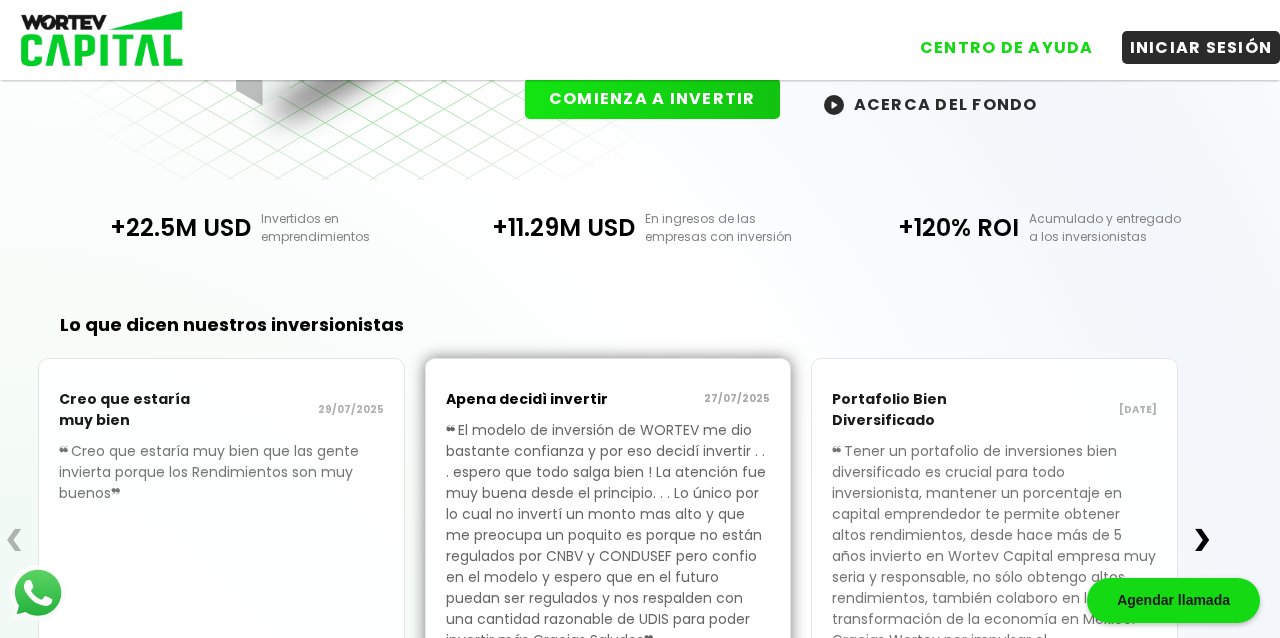 click on "COMIENZA A INVERTIR" at bounding box center (652, 98) 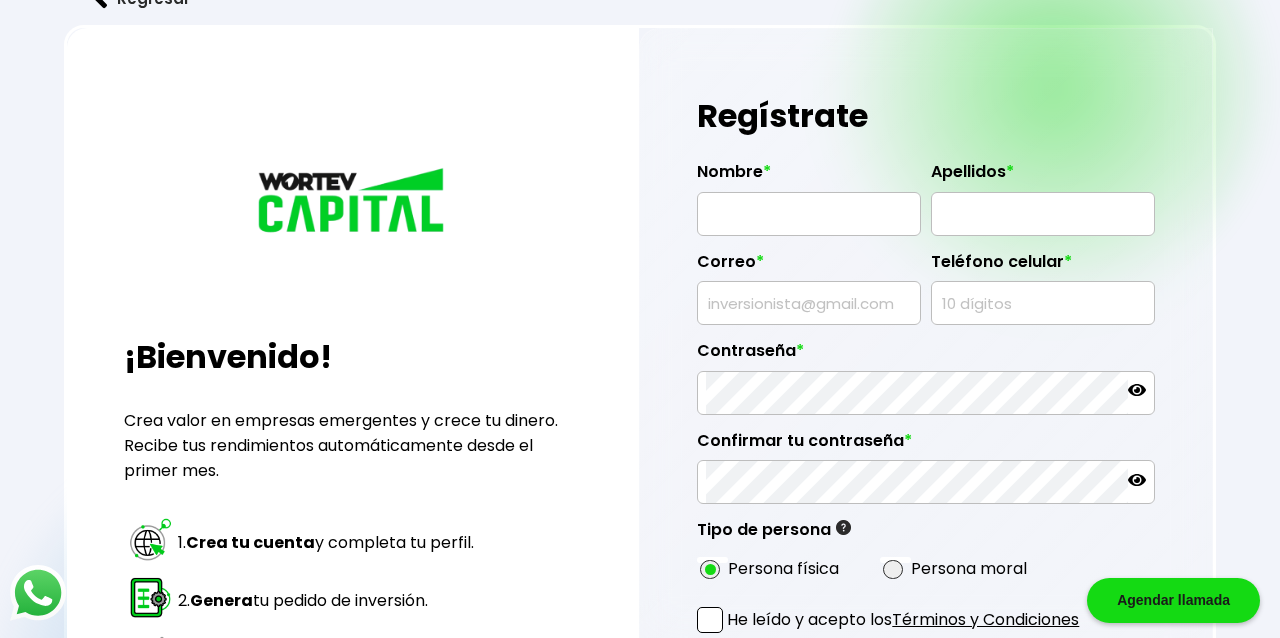 scroll, scrollTop: 0, scrollLeft: 0, axis: both 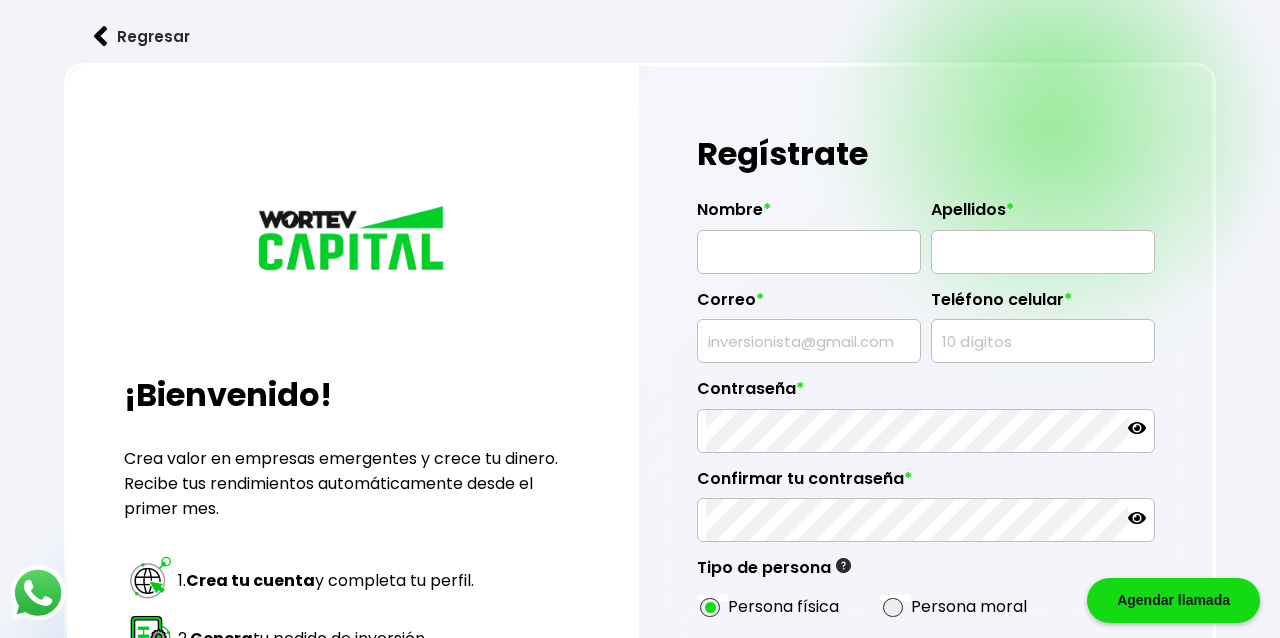 click on "Regresar" at bounding box center [142, 36] 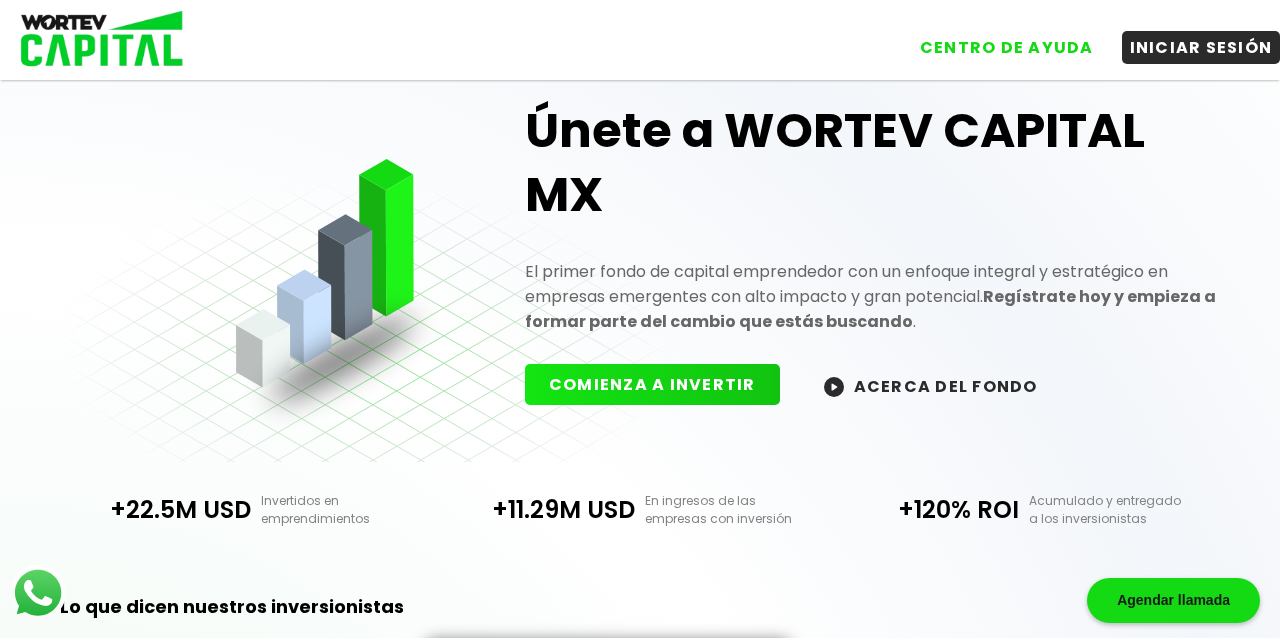scroll, scrollTop: 40, scrollLeft: 0, axis: vertical 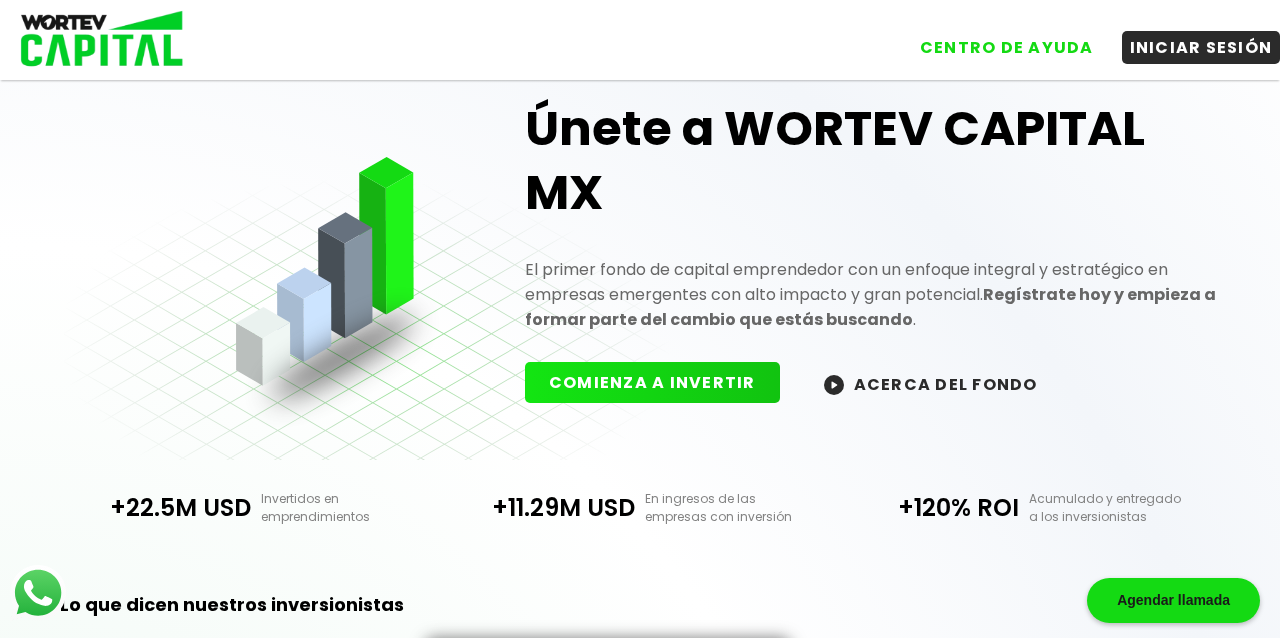 click at bounding box center (95, 40) 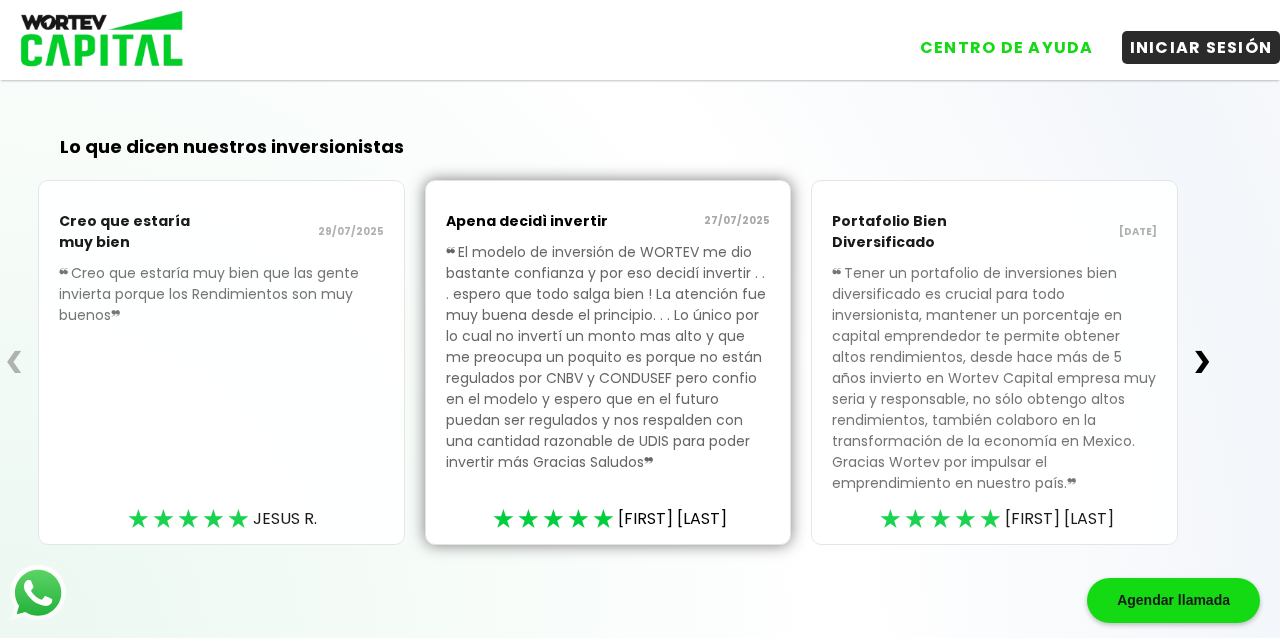 scroll, scrollTop: 505, scrollLeft: 0, axis: vertical 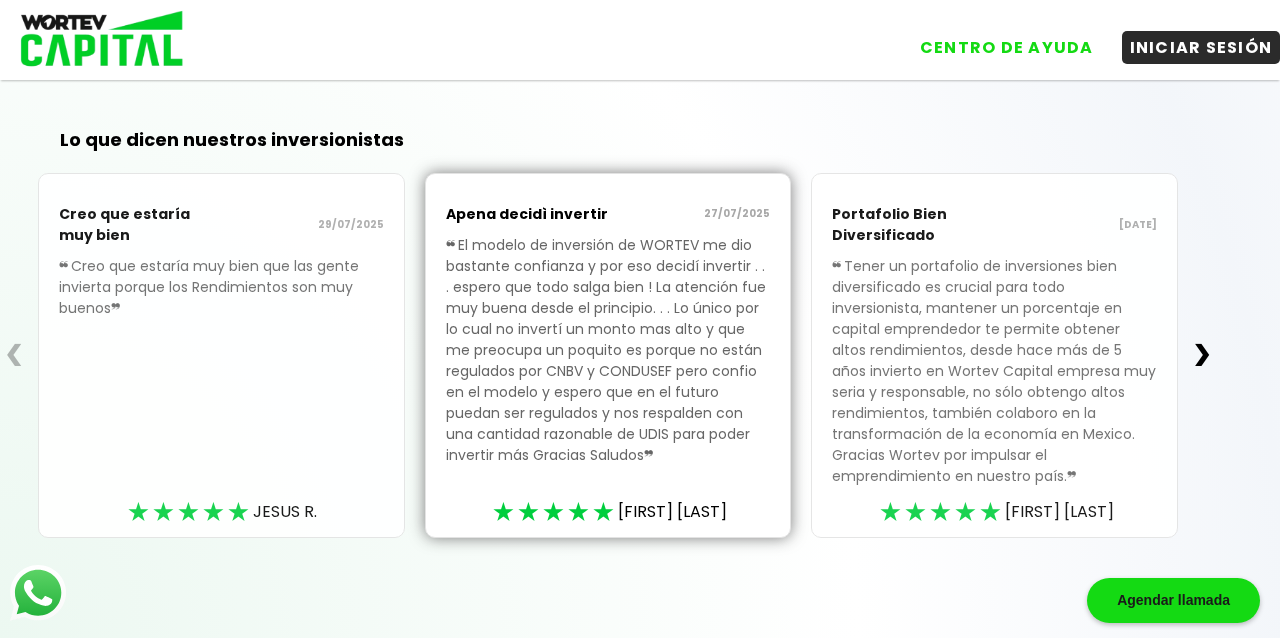 click on "❯" at bounding box center (1202, 355) 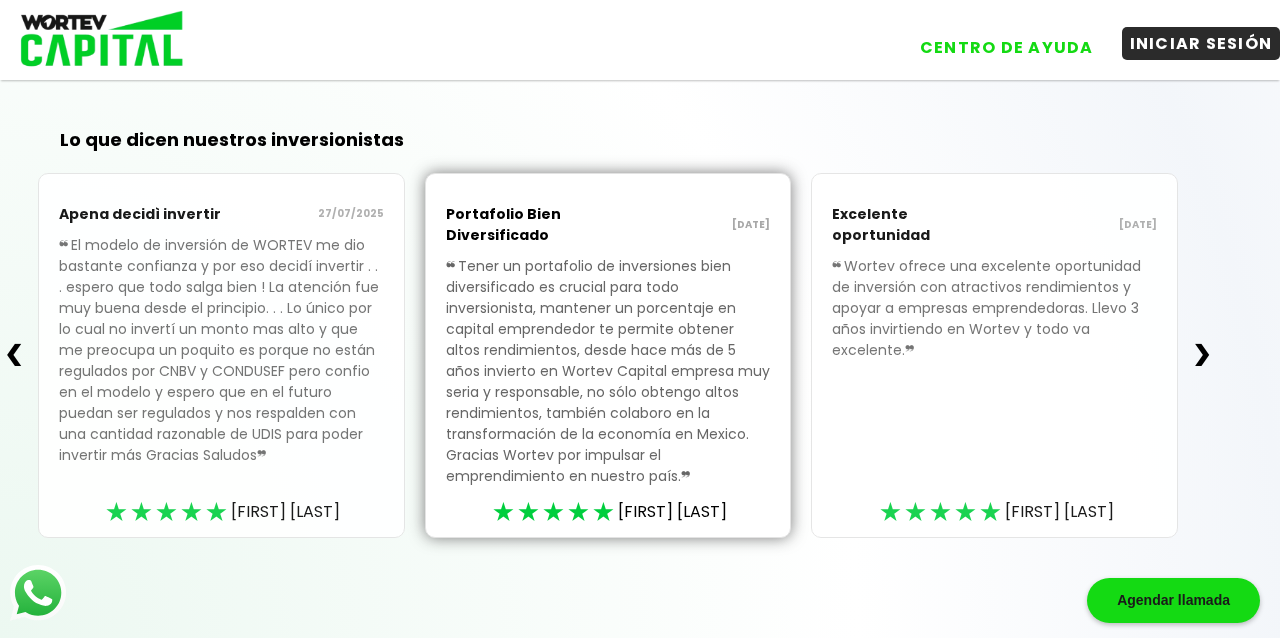 click on "INICIAR SESIÓN" at bounding box center (1201, 43) 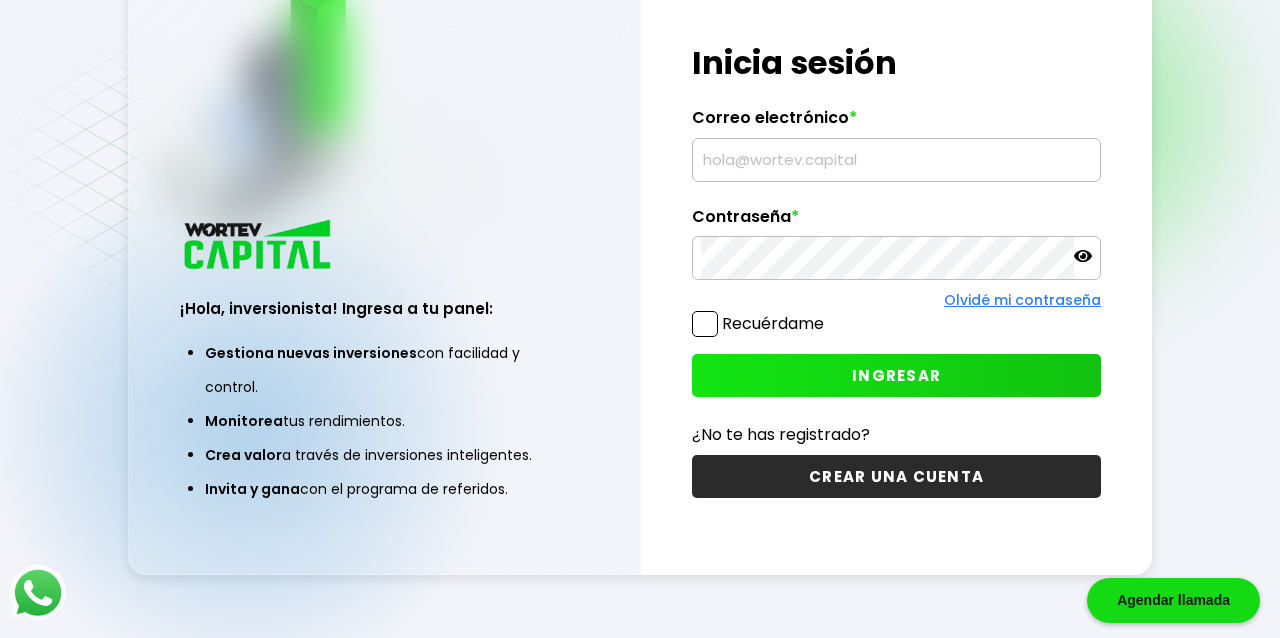 click on "CREAR UNA CUENTA" at bounding box center (896, 476) 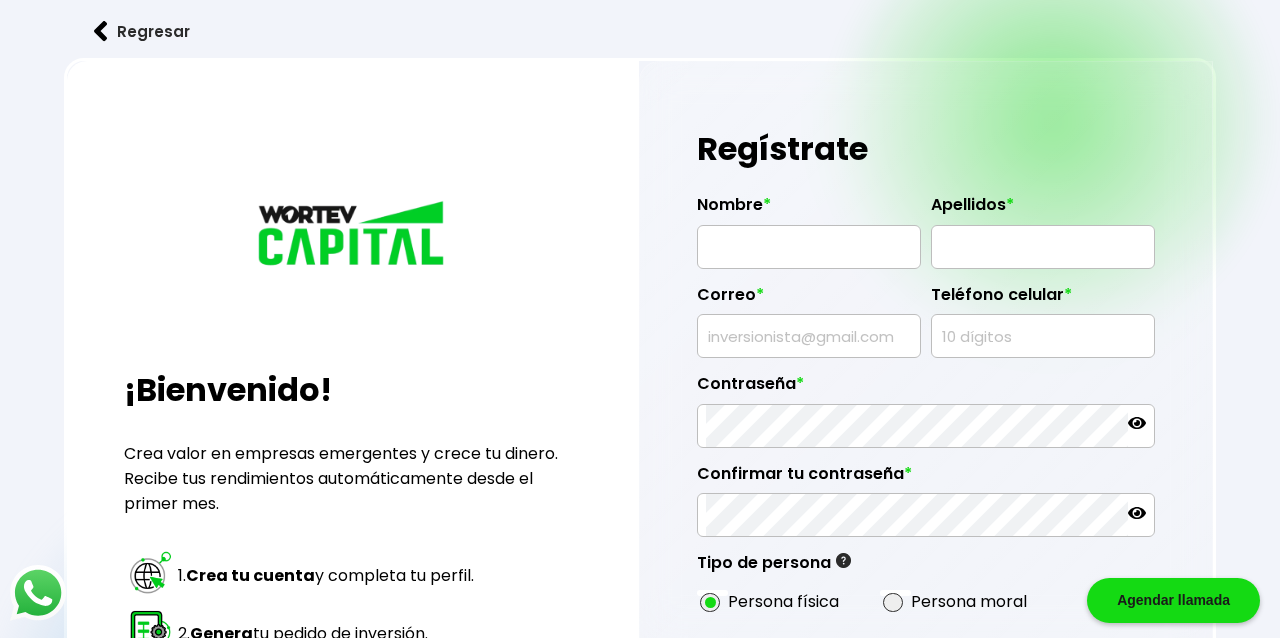 scroll, scrollTop: 0, scrollLeft: 0, axis: both 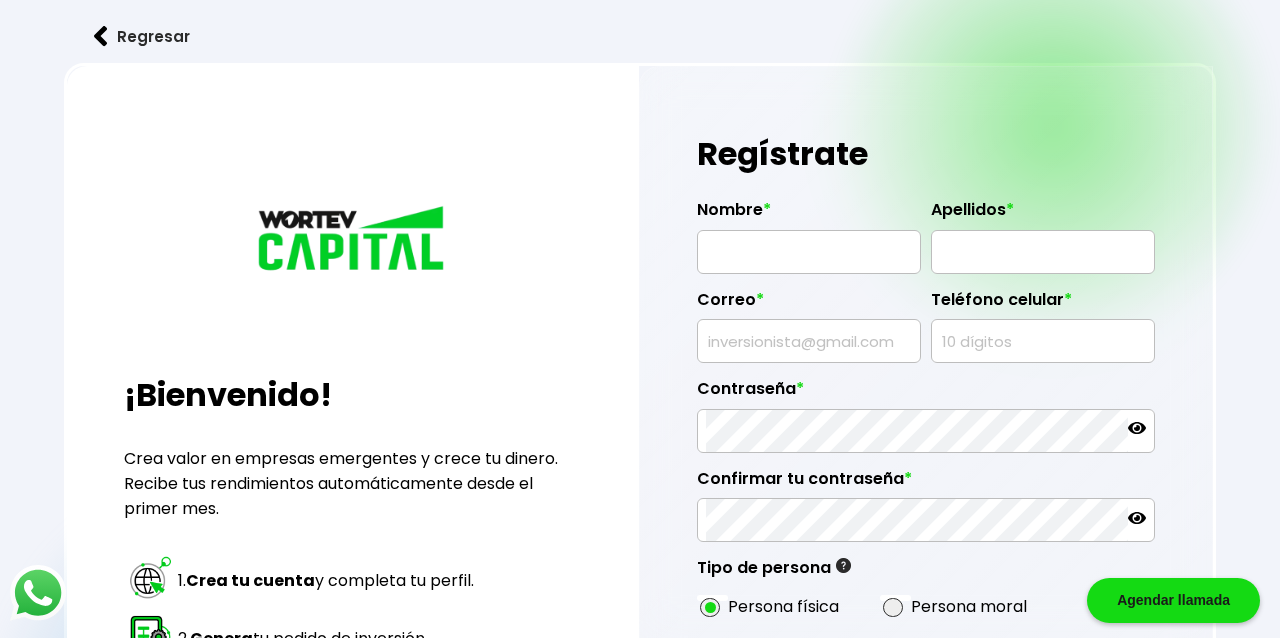 click on "Regresar" at bounding box center [142, 36] 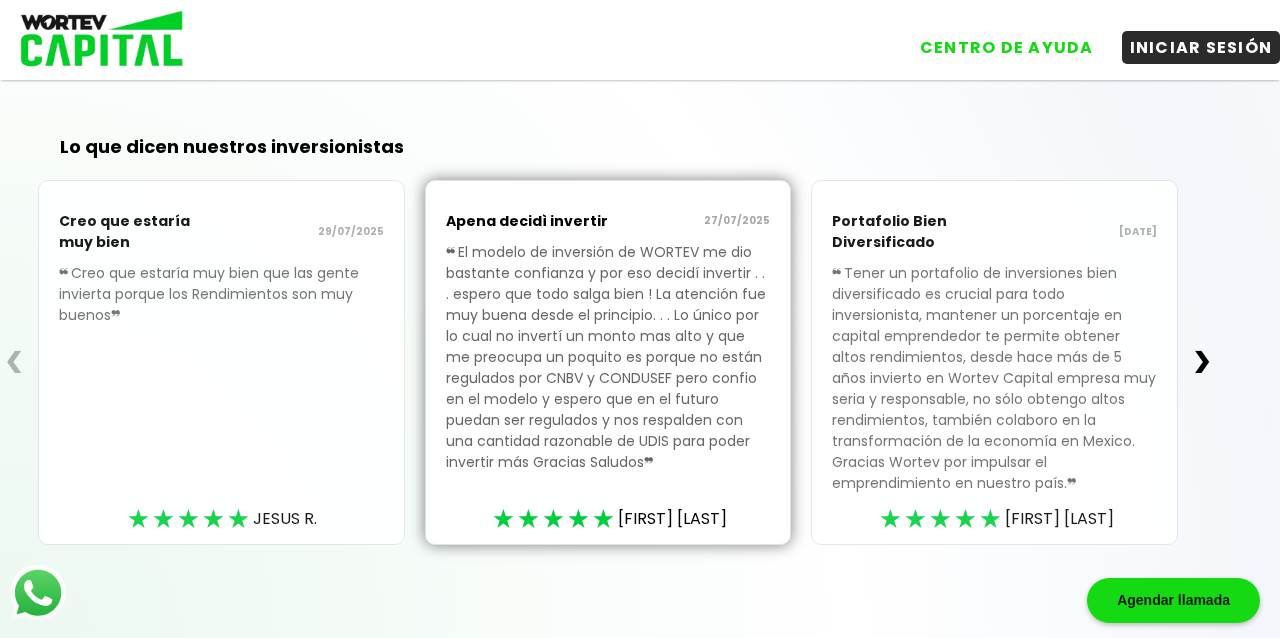 scroll, scrollTop: 505, scrollLeft: 0, axis: vertical 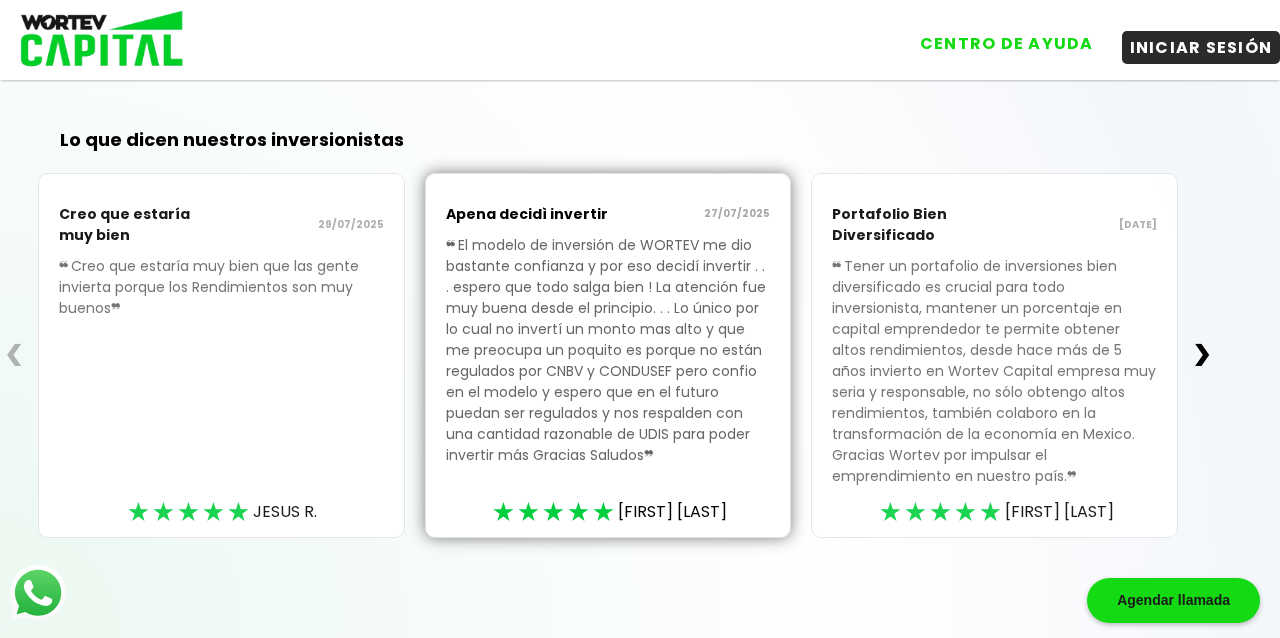 click on "CENTRO DE AYUDA" at bounding box center [1007, 43] 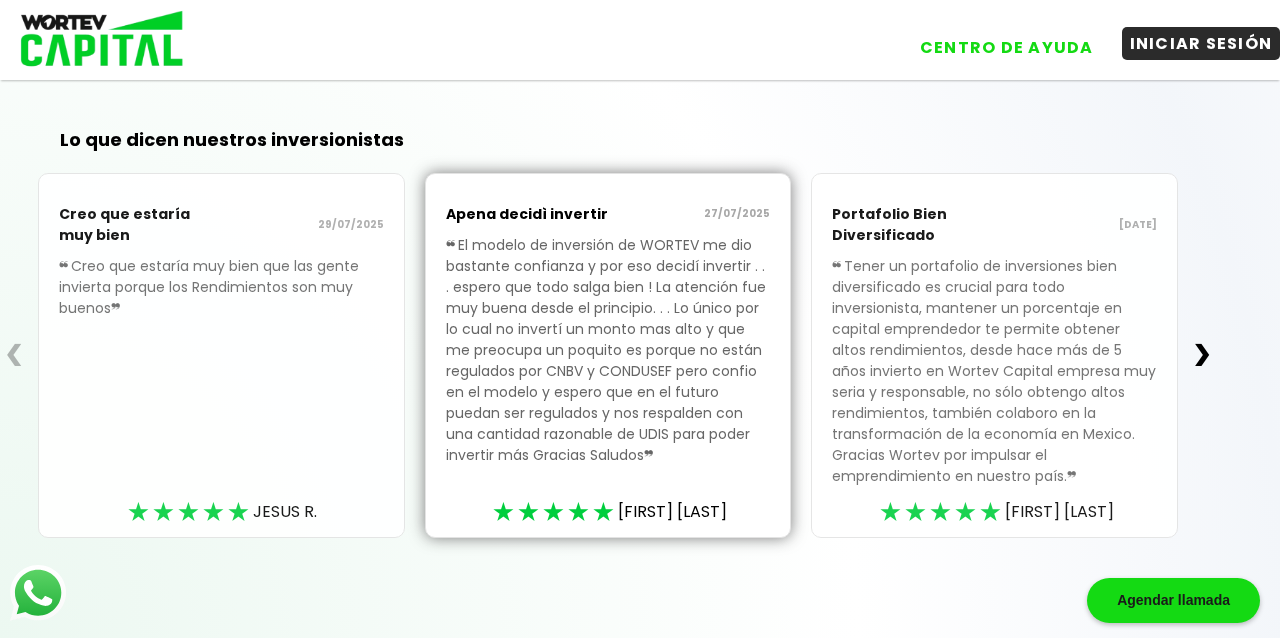 click on "INICIAR SESIÓN" at bounding box center [1201, 43] 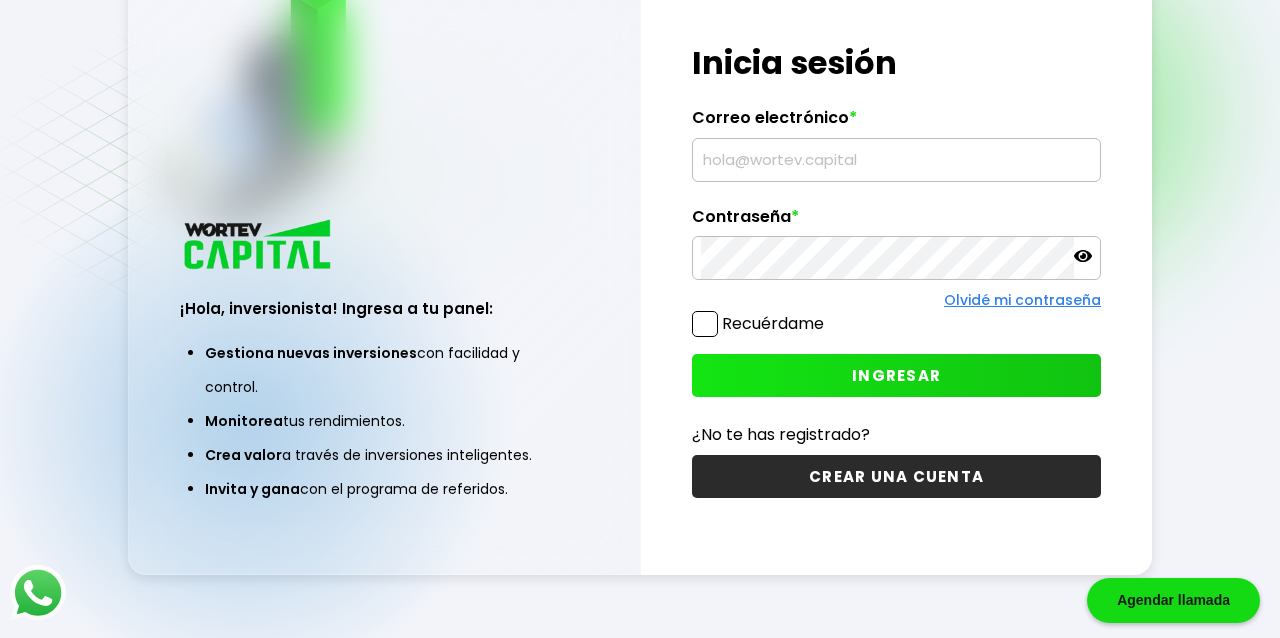 scroll, scrollTop: 0, scrollLeft: 0, axis: both 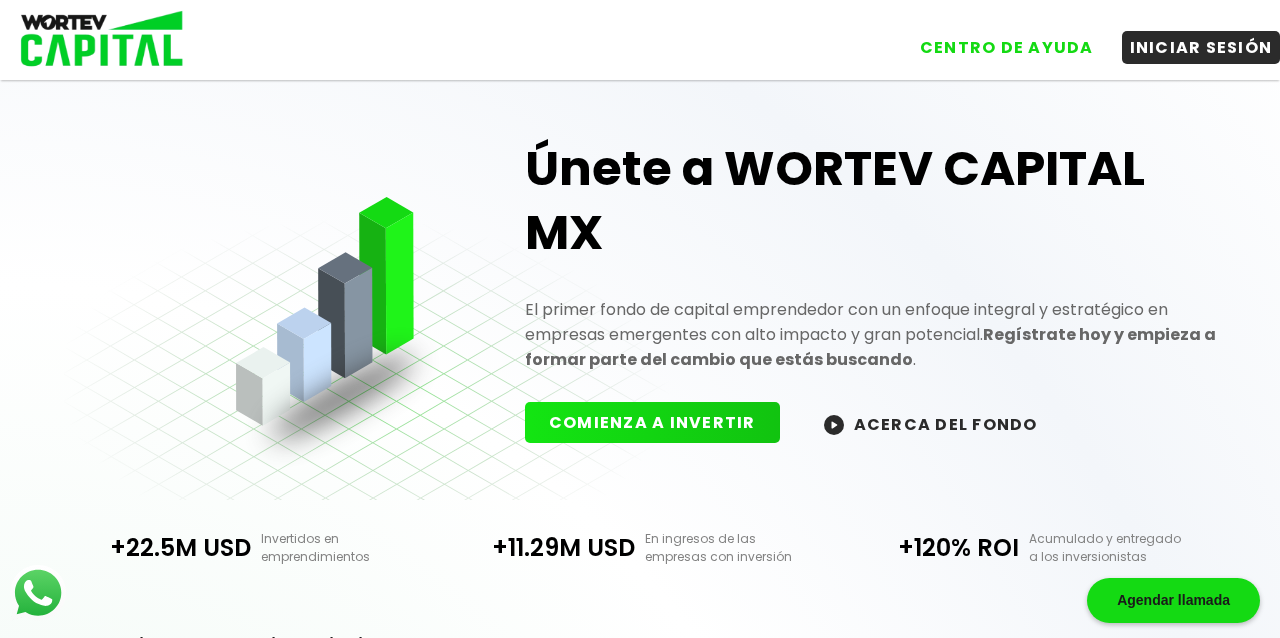 click at bounding box center (95, 40) 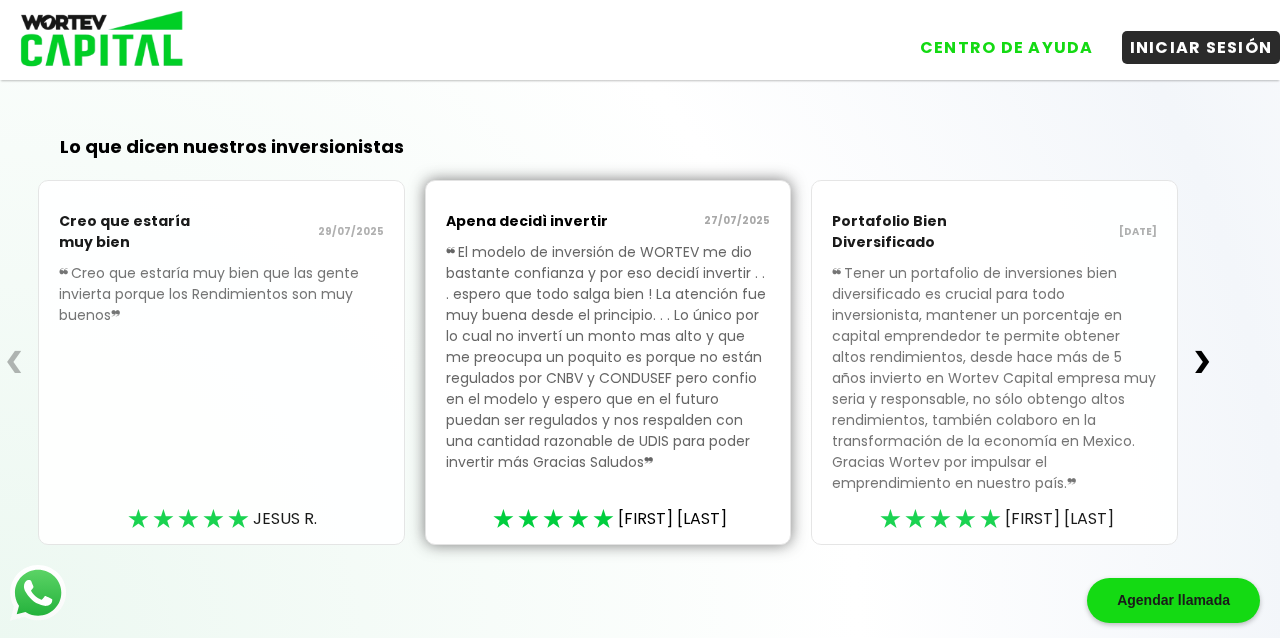 scroll, scrollTop: 505, scrollLeft: 0, axis: vertical 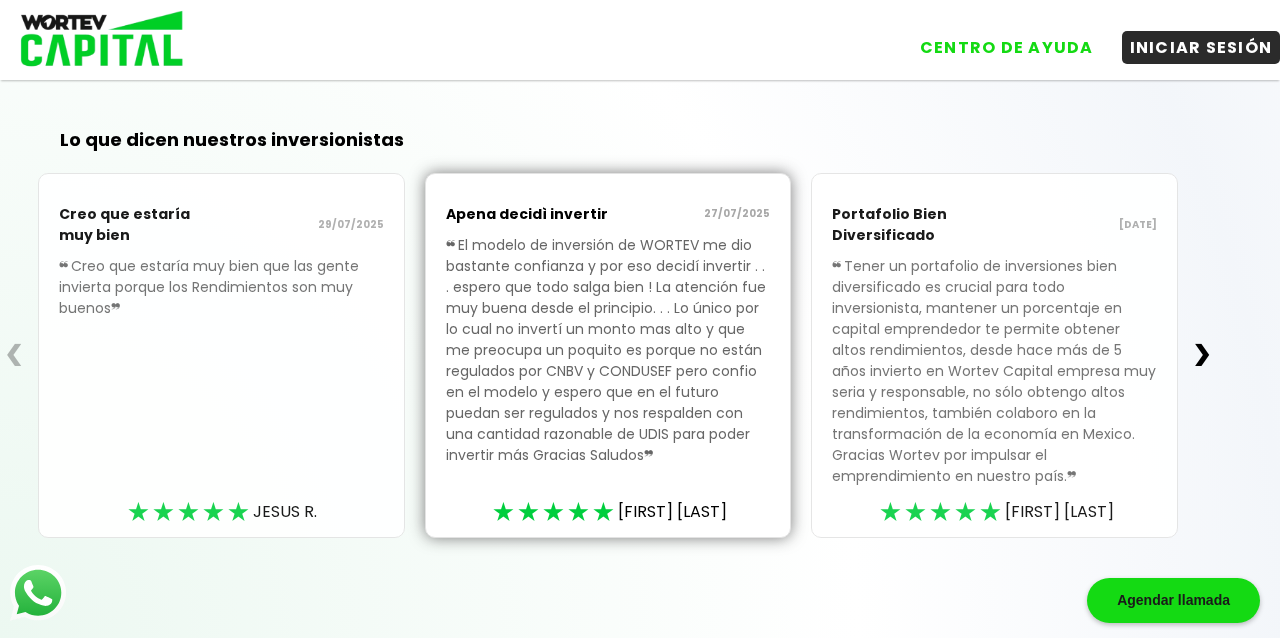 click on "Lo que dicen nuestros inversionistas ❮ Creo que estaría muy bien [DATE] ❝ Creo que estaría muy bien que las gente invierta porque los Rendimientos son muy buenos ❞ ★★★★★ JESUS R. Apena decidì invertir [DATE] ❝ El modelo de inversión de WORTEV me dio bastante confianza y por eso decidí invertir . . . espero que todo salga bien ! La atención fue muy buena desde el principio. . . Lo único por lo cual no invertí un monto mas alto y que me preocupa un poquito es porque no están regulados por CNBV y CONDUSEF pero confio en el modelo y espero que en el futuro puedan ser regulados y nos respalden con una cantidad razonable de UDIS para poder invertir más Gracias Saludos ❞ ★★★★★ ALESSANDRA B. Portafolio Bien Diversificado [DATE] ❝ ❞ ★★★★★ JOSE L. ❯" at bounding box center [640, 364] 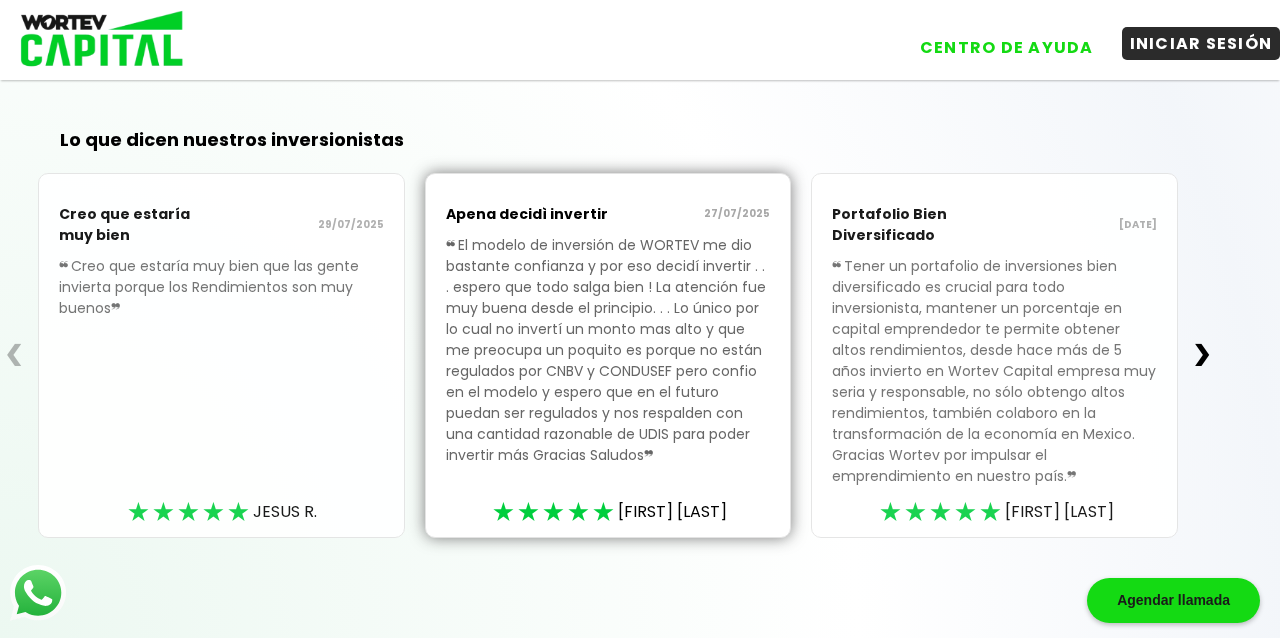 click on "INICIAR SESIÓN" at bounding box center (1201, 43) 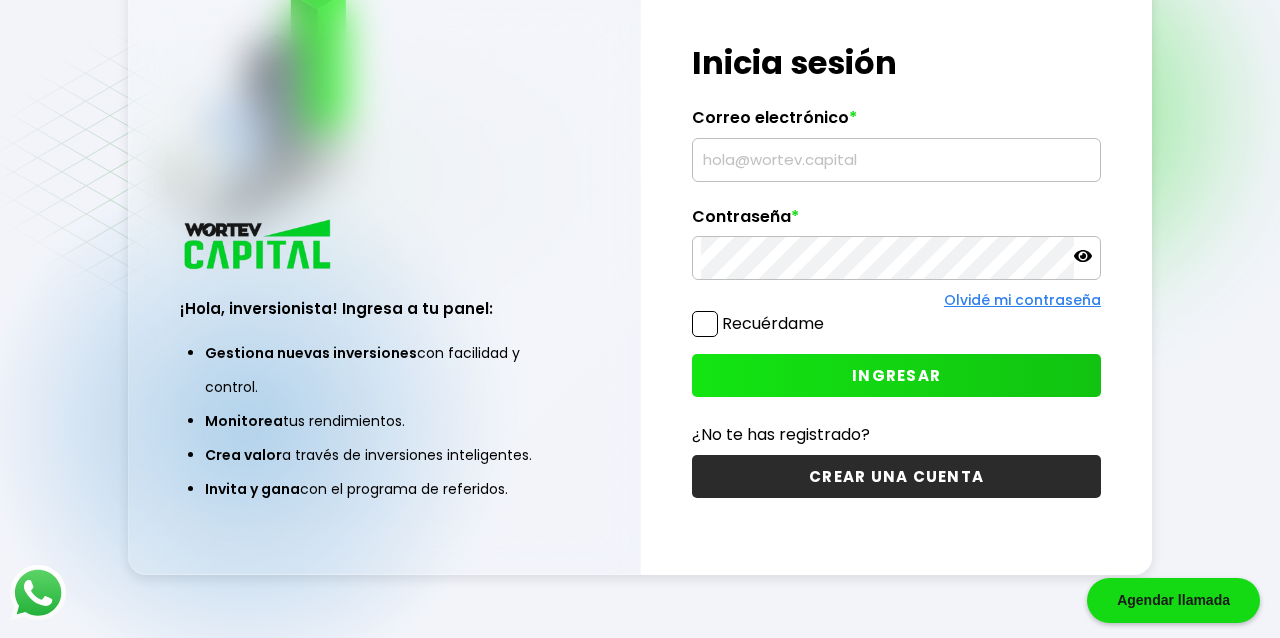 click on "CREAR UNA CUENTA" at bounding box center [896, 476] 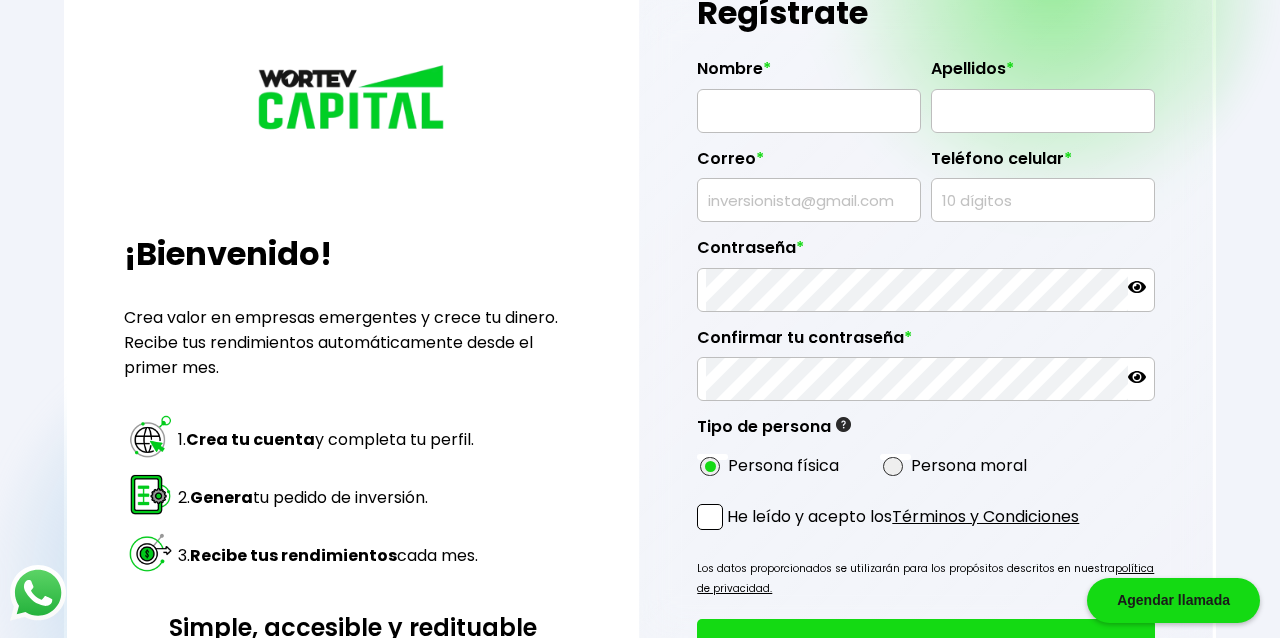 scroll, scrollTop: 140, scrollLeft: 0, axis: vertical 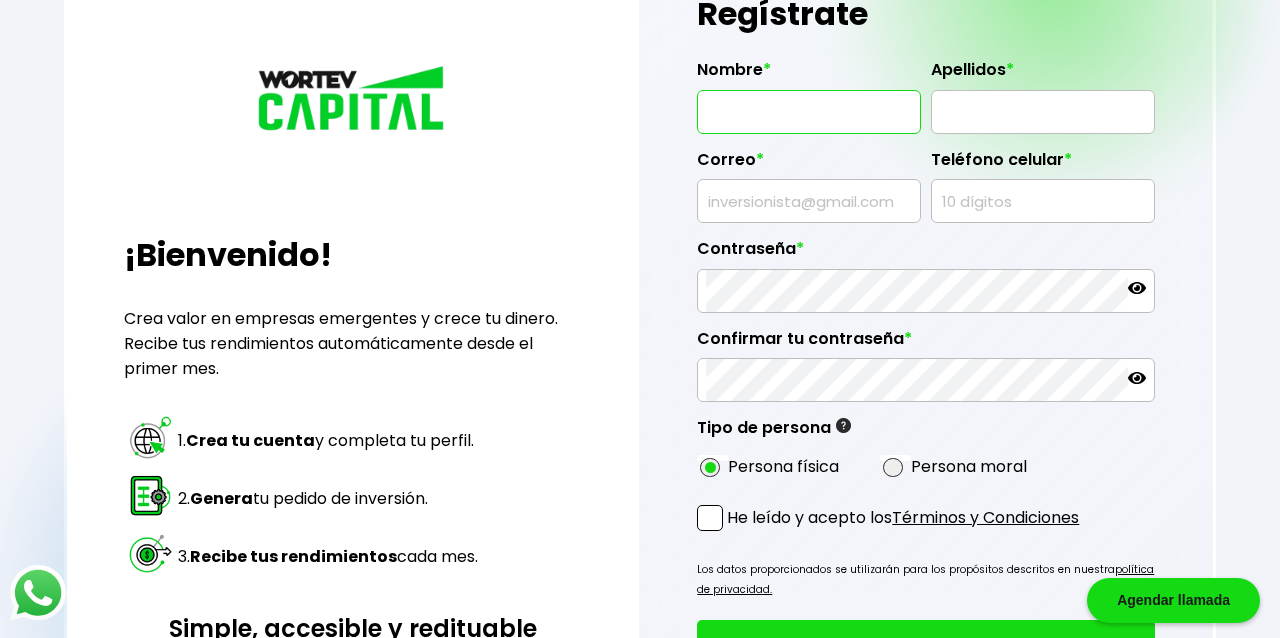 click at bounding box center (809, 112) 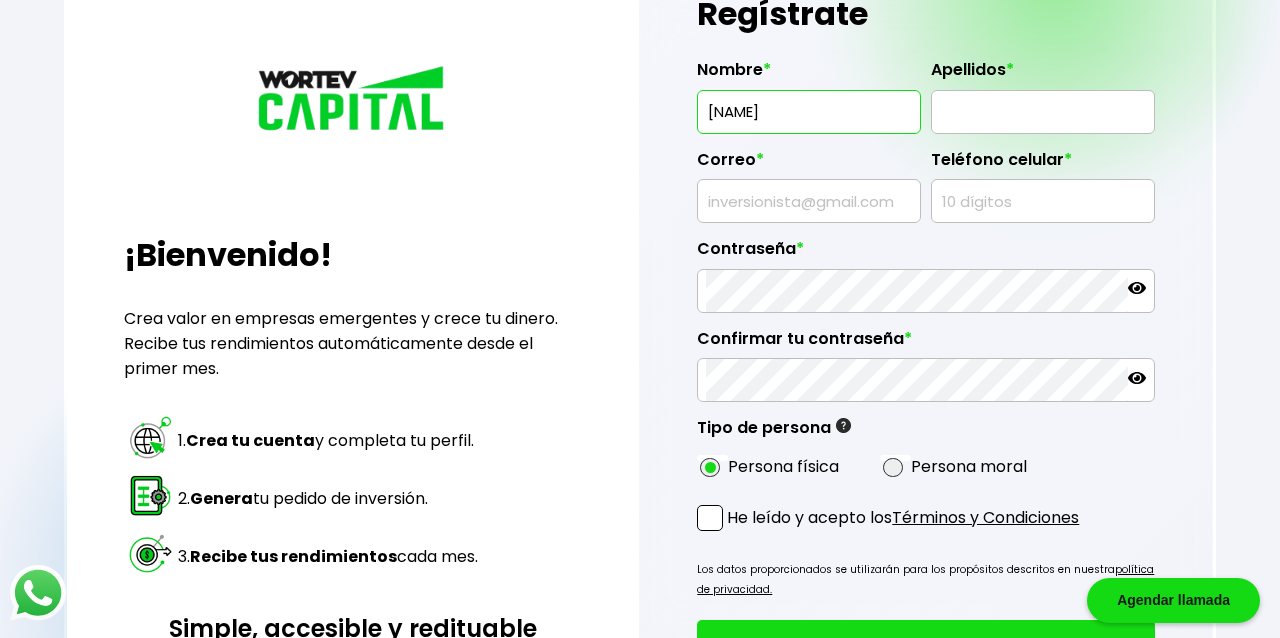 type on "[NAME]" 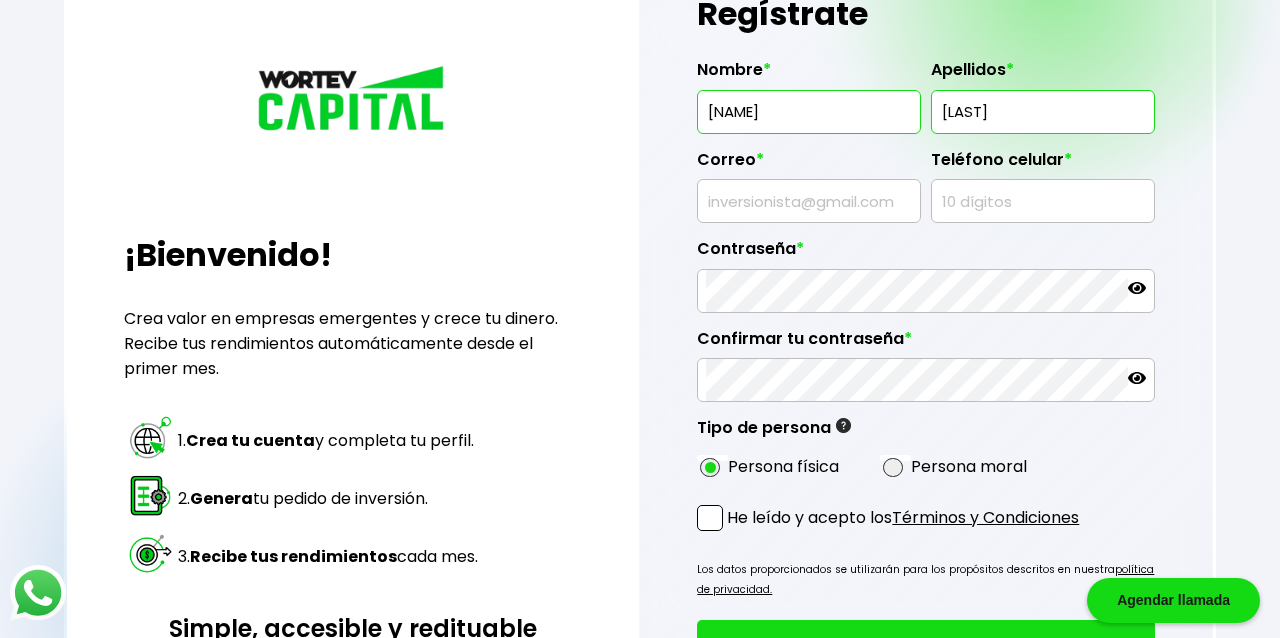 type on "[LAST]" 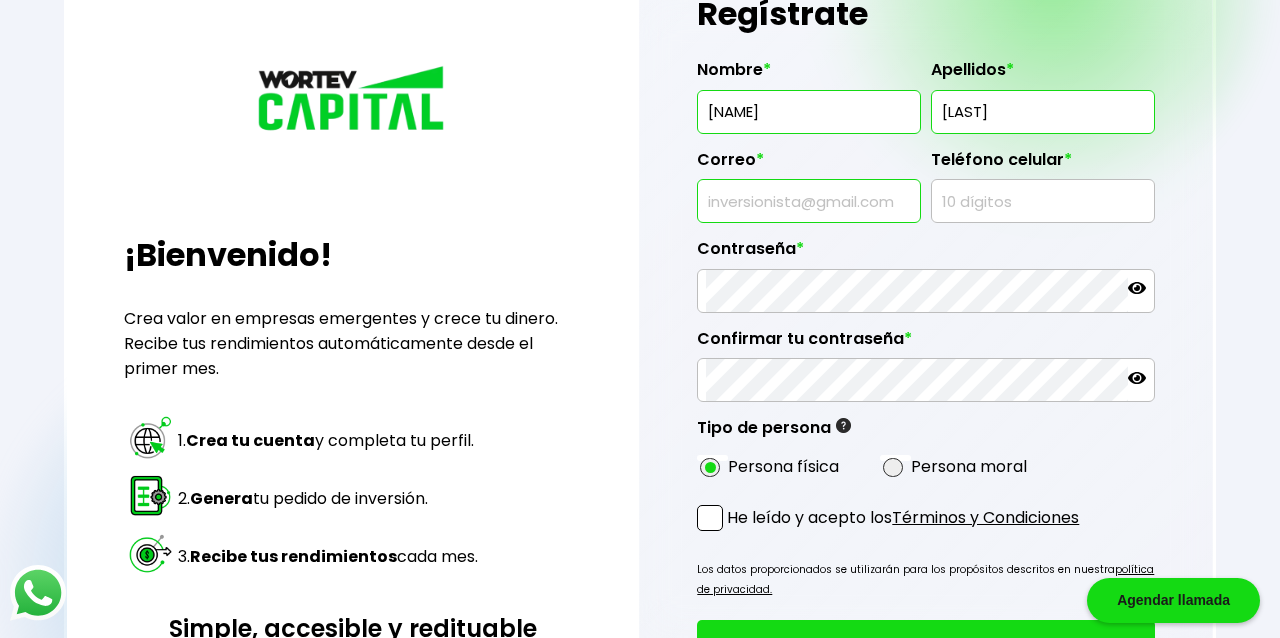 click at bounding box center [809, 201] 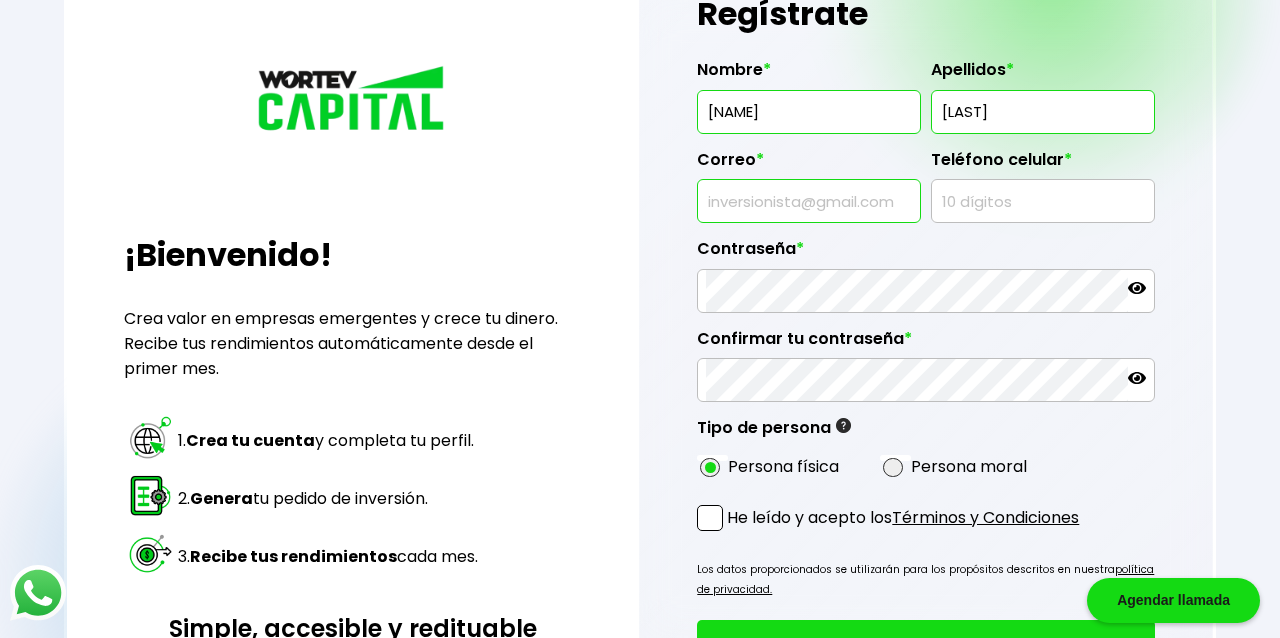 type on "[EMAIL]" 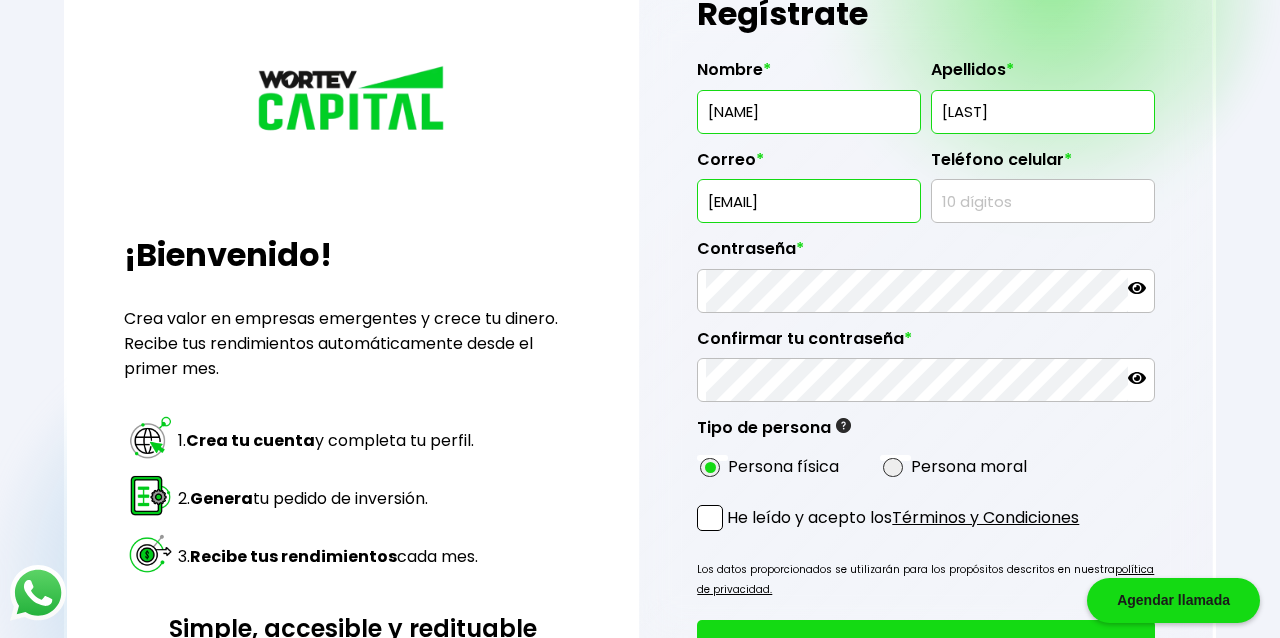 click at bounding box center [1043, 201] 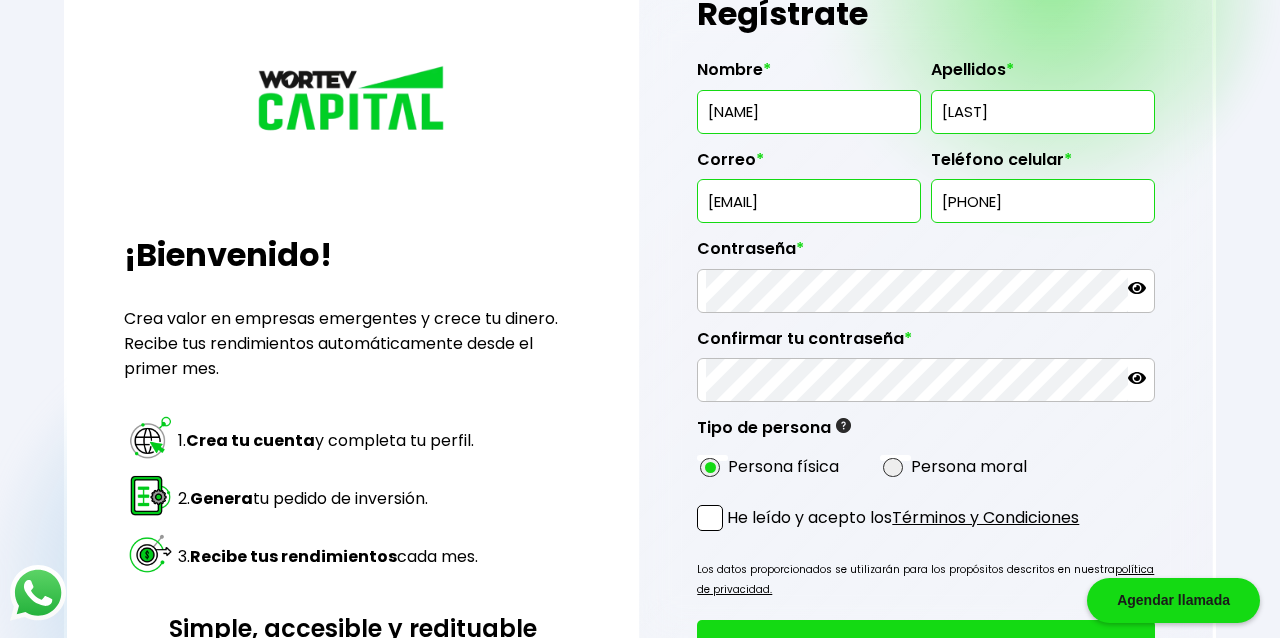 type on "[PHONE]" 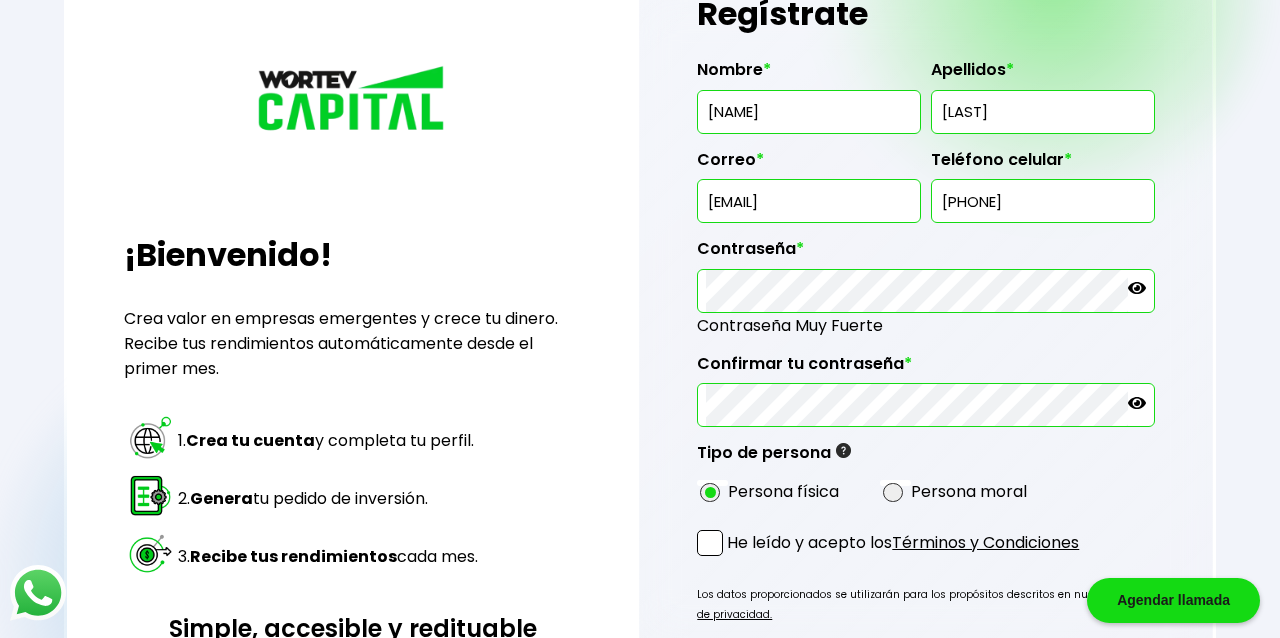 click at bounding box center [710, 543] 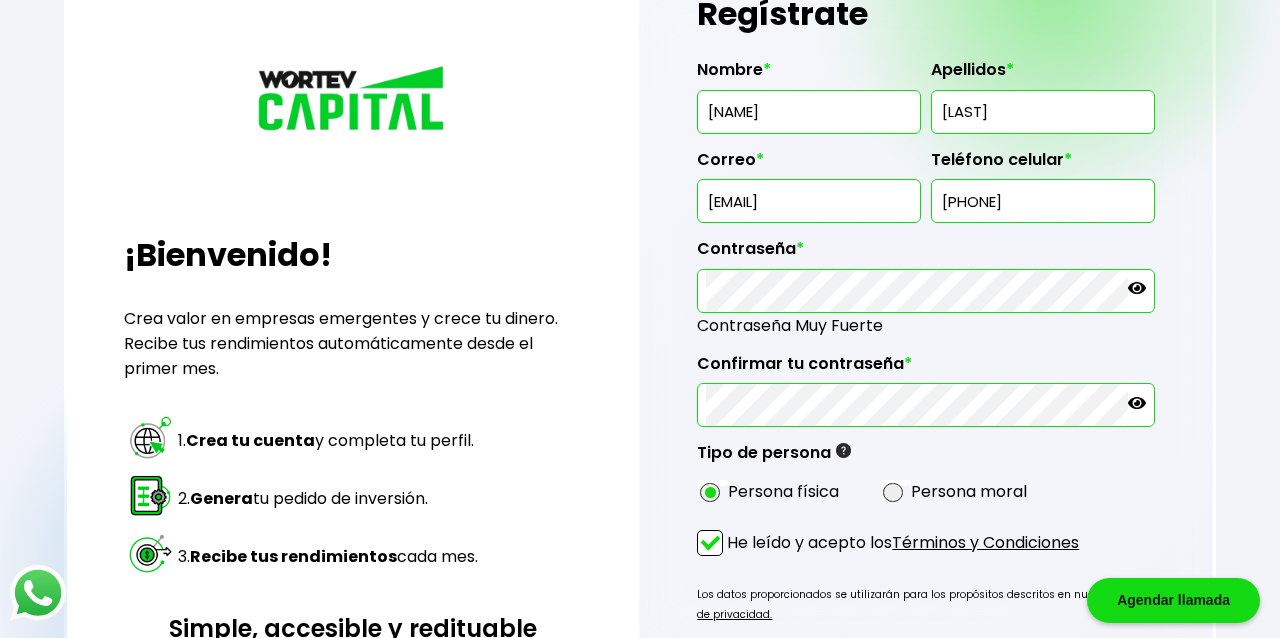click on "Regístrate Nombre  * [NAME] Apellidos * [LAST] Correo * [EMAIL] Teléfono celular * [PHONE] Contraseña *    Contraseña Muy Fuerte Confirmar tu contraseña * Tipo de persona  Persona Física   Individuo que realiza cualquier actividad económica (vendedor, comerciante, empleado, profesionista, etc..) el cual tiene derechos y obligaciones, la persona física NO emite facturas para estos fines, únicamente recibe una constancia de retención de impuestos por parte de WORTEV CAPITAL. Persona Moral  Sociedad conformada por personas físicas o empresas que se unen para la realización de un objetivo social que puede ser con o sin fines de lucro (SA de CV, SAPI de CV, S de RL, entre otras). La persona moral SI emite una factura para estos fines la cual es el soporte para los rendimientos recibidos de parte de  WORTEV CAPITAL. Persona física Persona moral He leído y acepto los  Términos y Condiciones Los datos proporcionados se utilizarán para los propósitos descritos en nuestra" at bounding box center (926, 379) 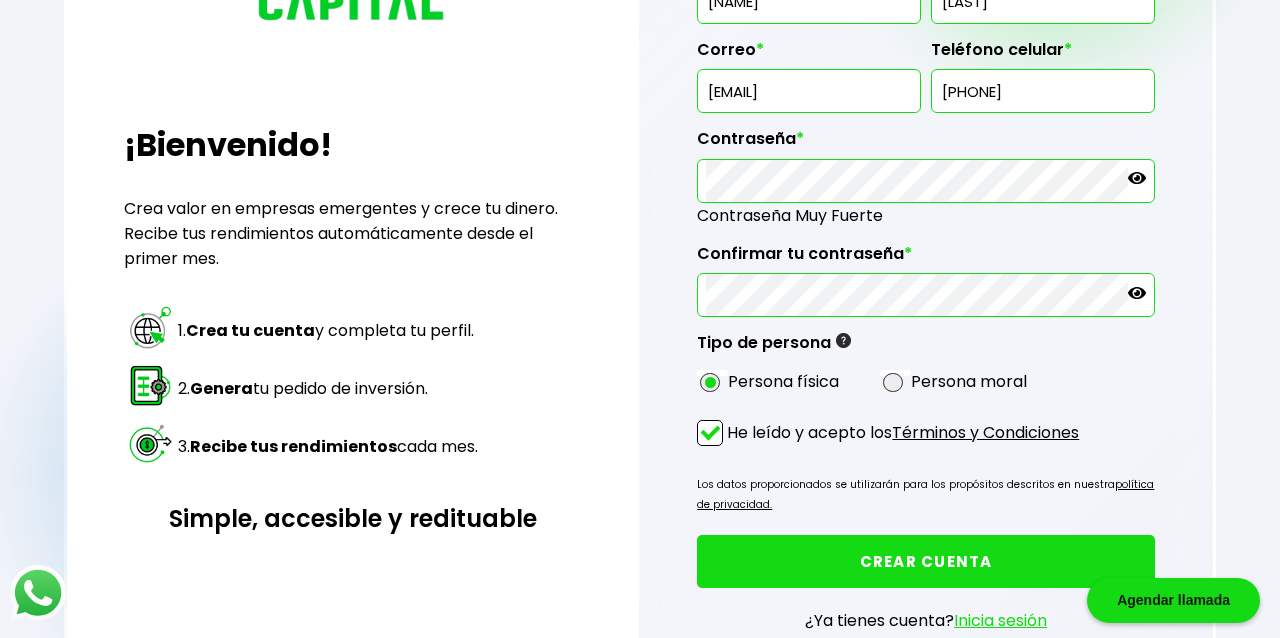 scroll, scrollTop: 260, scrollLeft: 0, axis: vertical 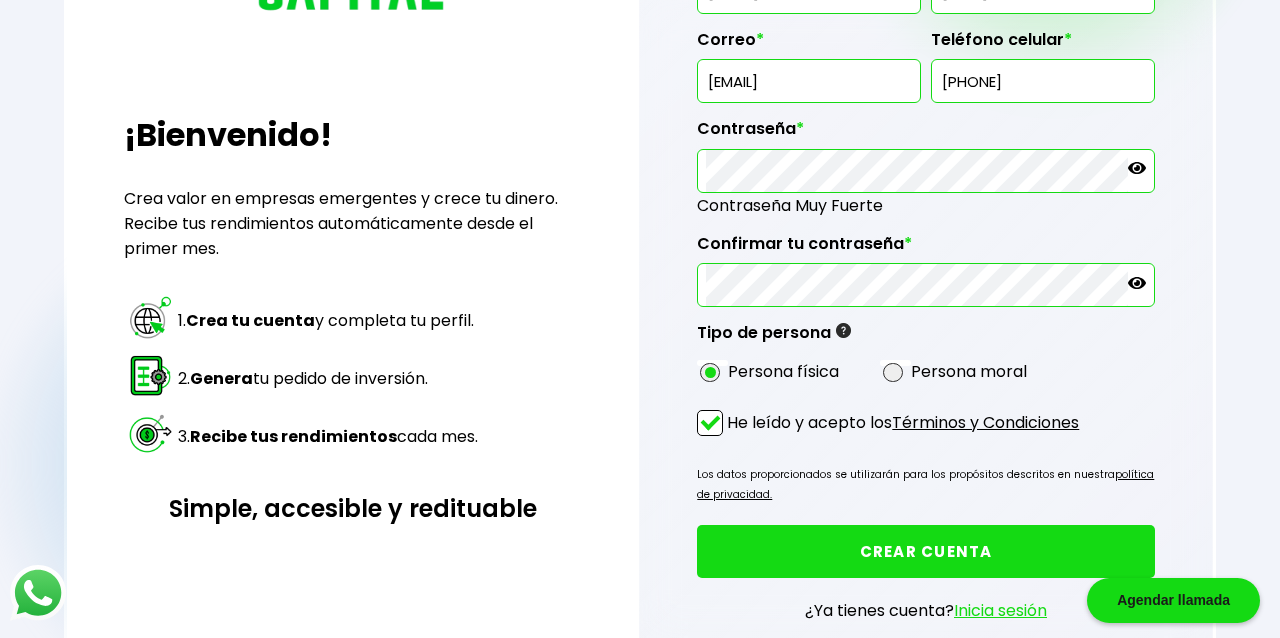 click 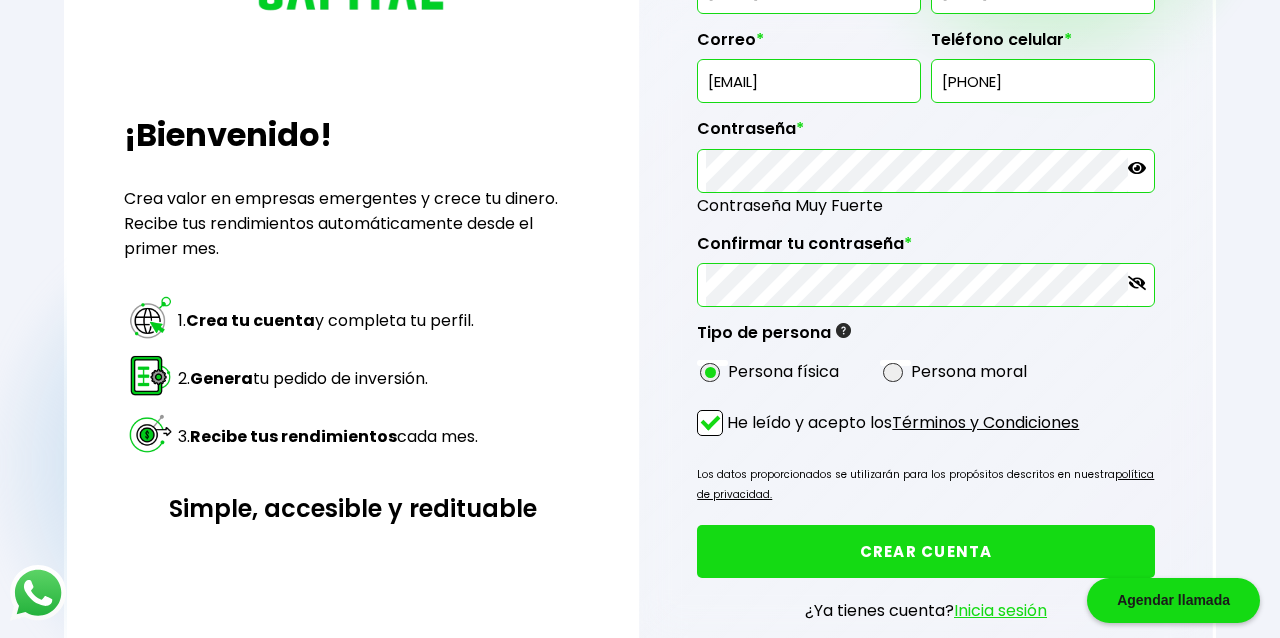 click 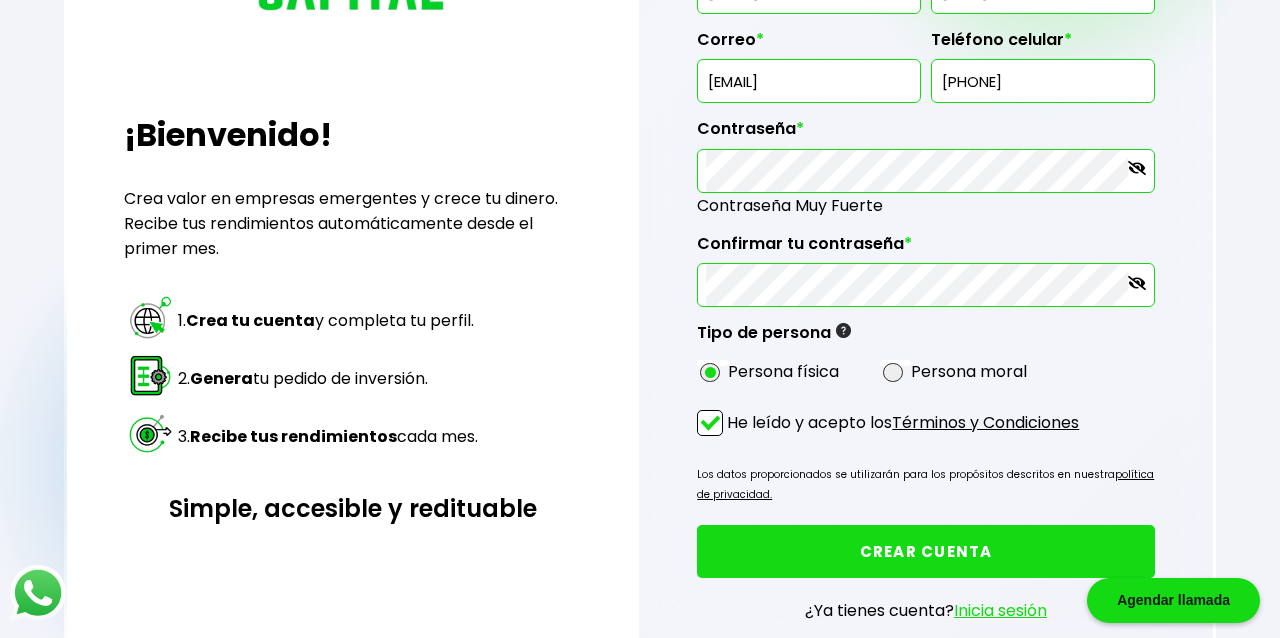 click on "CREAR CUENTA" at bounding box center [925, 551] 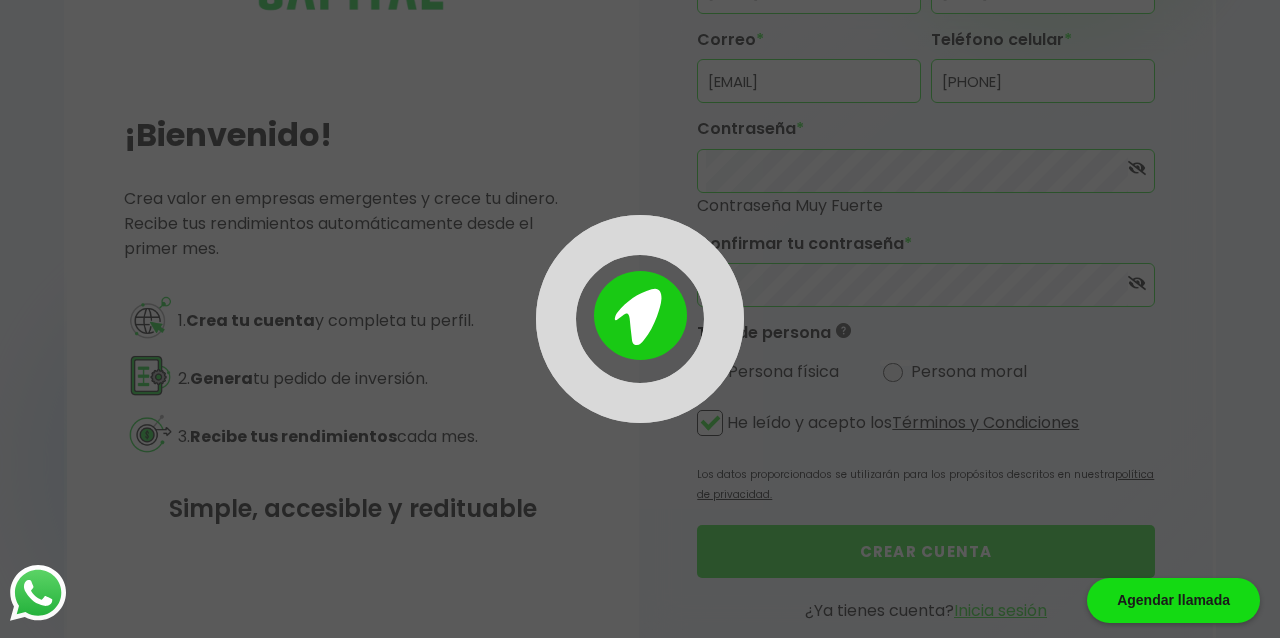 scroll, scrollTop: 0, scrollLeft: 0, axis: both 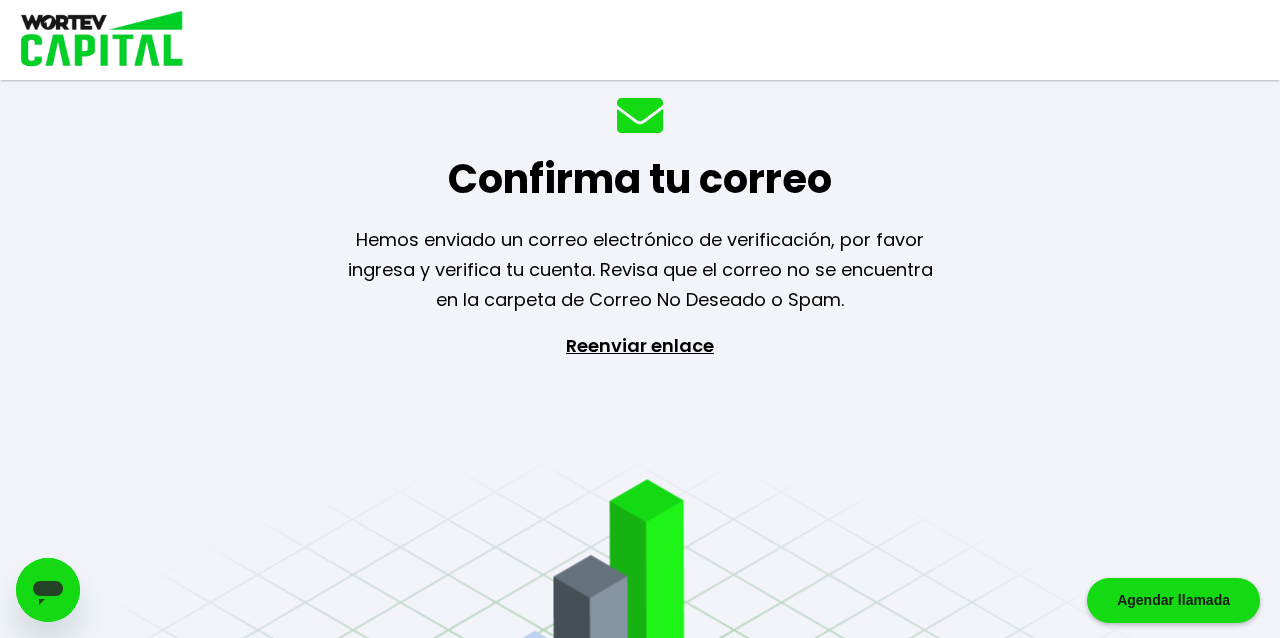 click at bounding box center [95, 40] 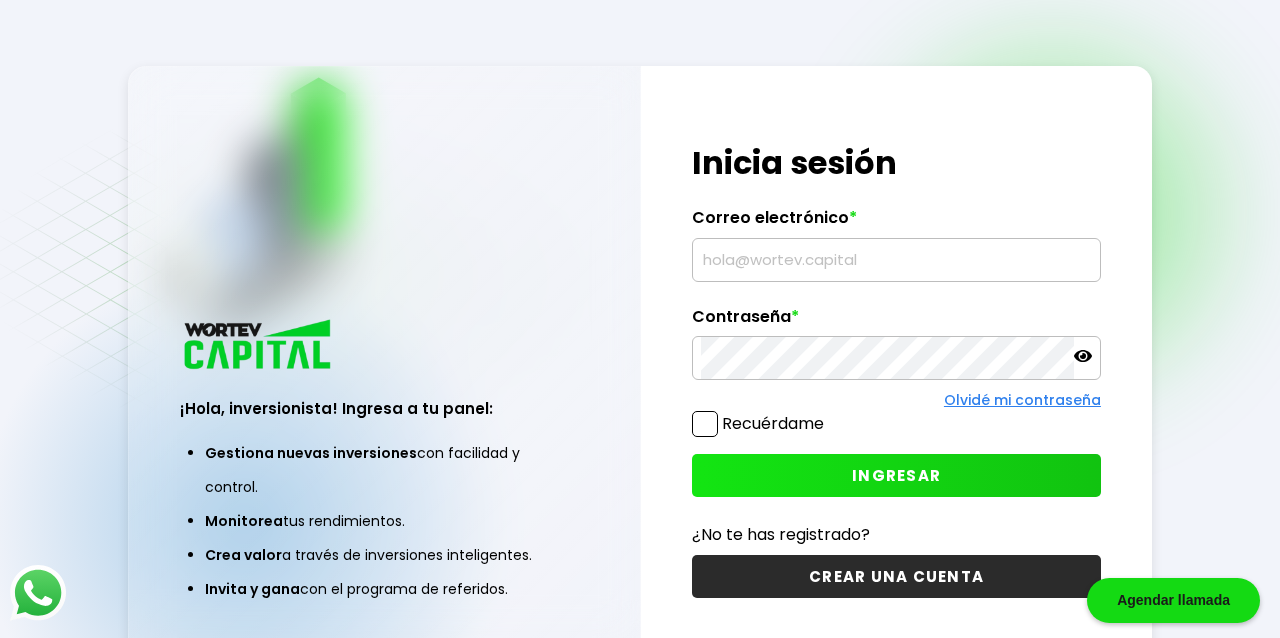 scroll, scrollTop: 0, scrollLeft: 0, axis: both 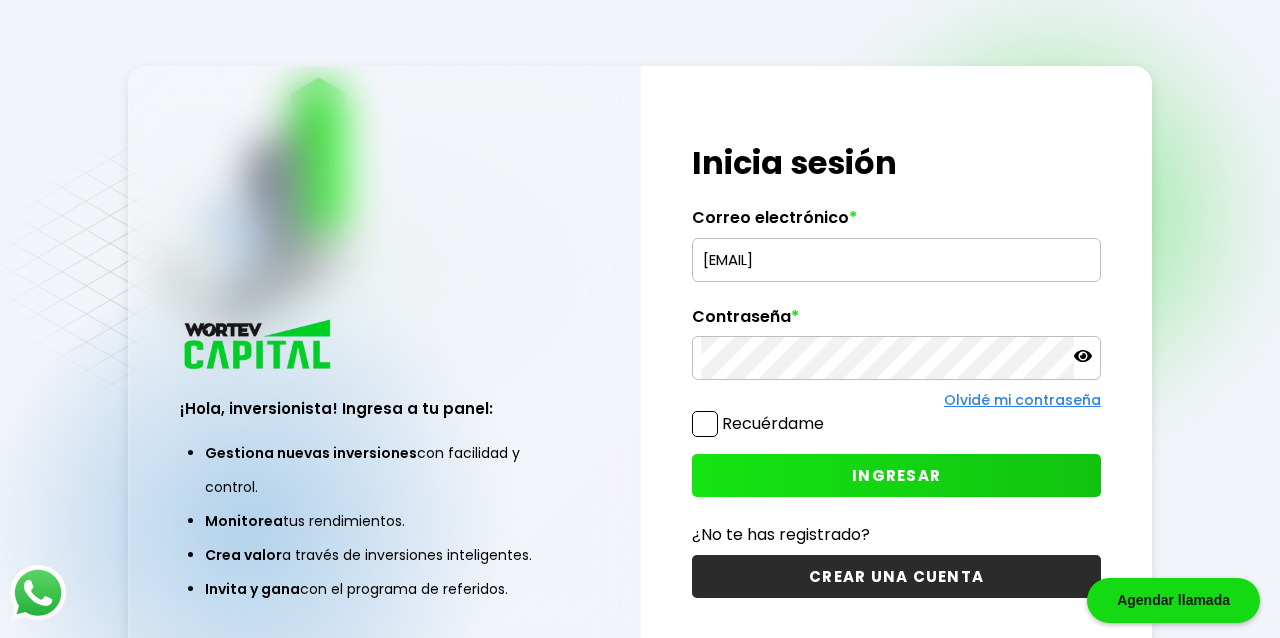click at bounding box center [705, 424] 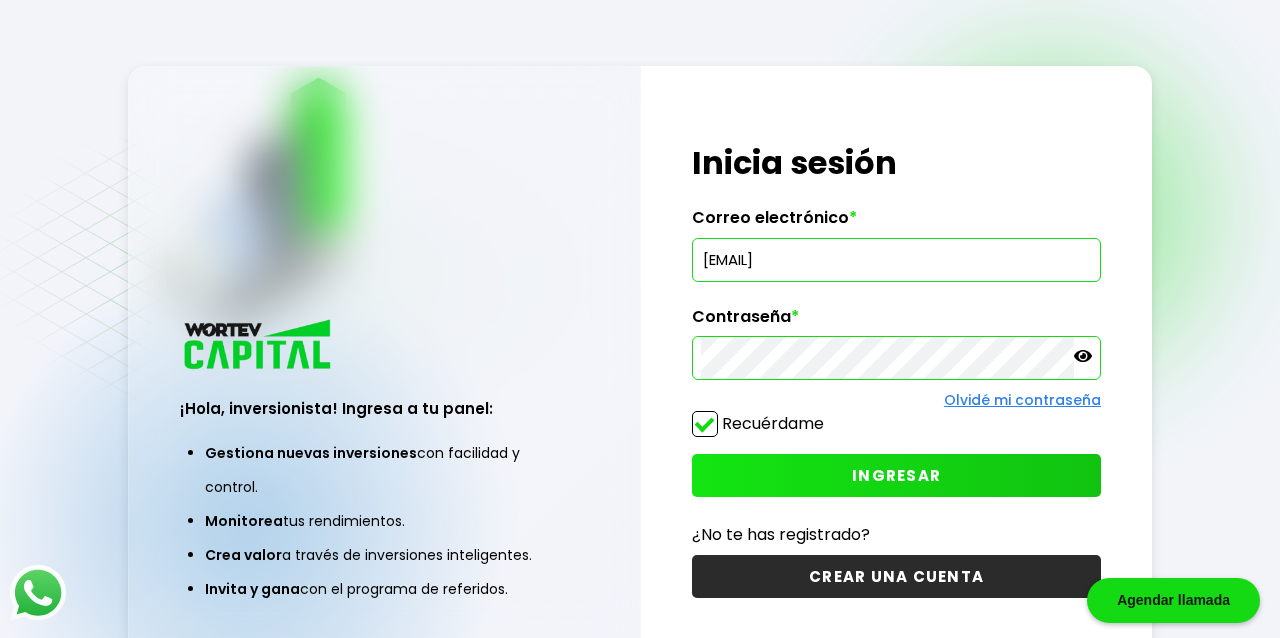 click on "INGRESAR" at bounding box center (896, 475) 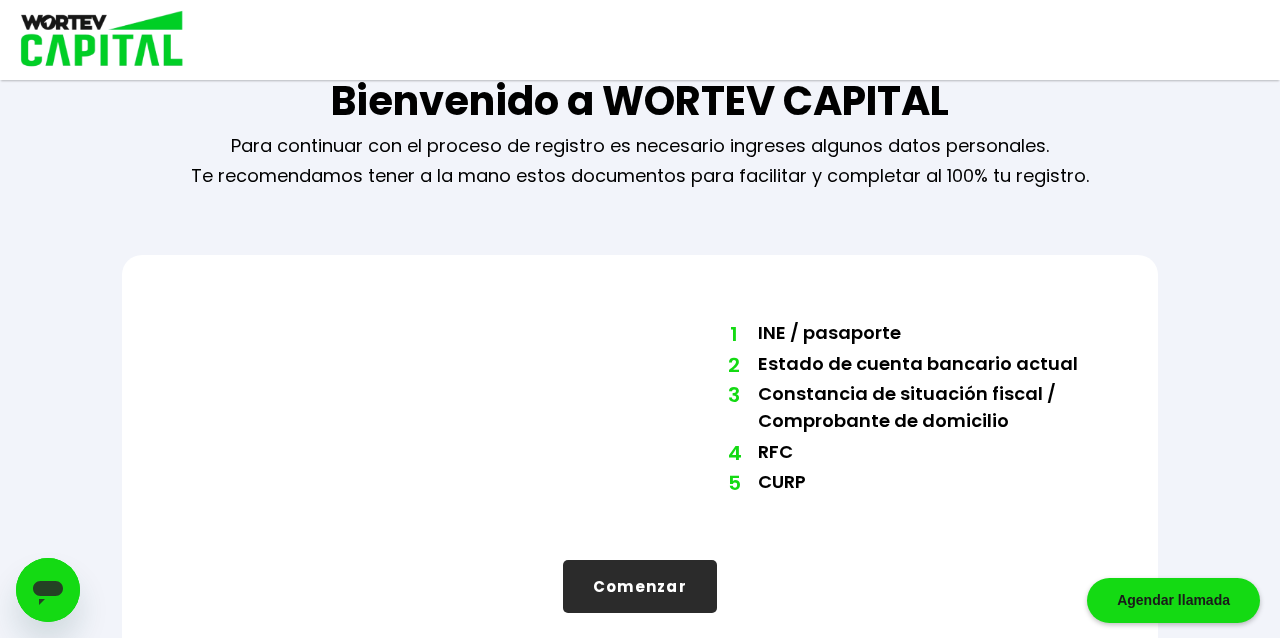 scroll, scrollTop: 75, scrollLeft: 0, axis: vertical 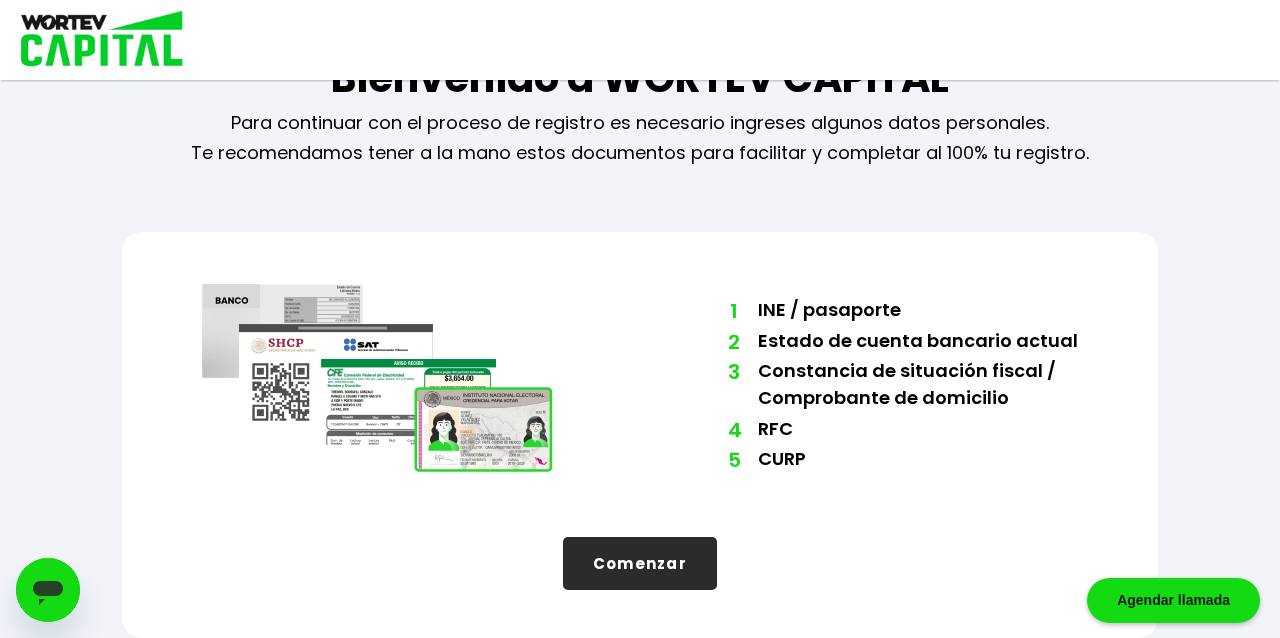 click on "Comenzar" at bounding box center (640, 563) 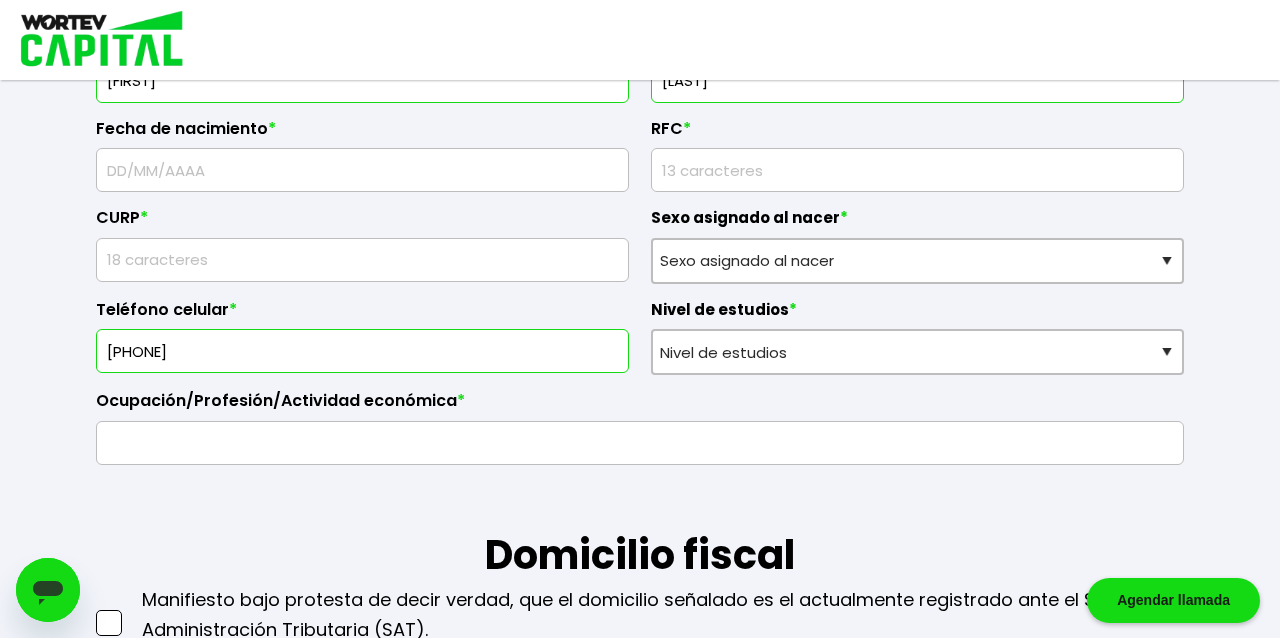 scroll, scrollTop: 435, scrollLeft: 0, axis: vertical 